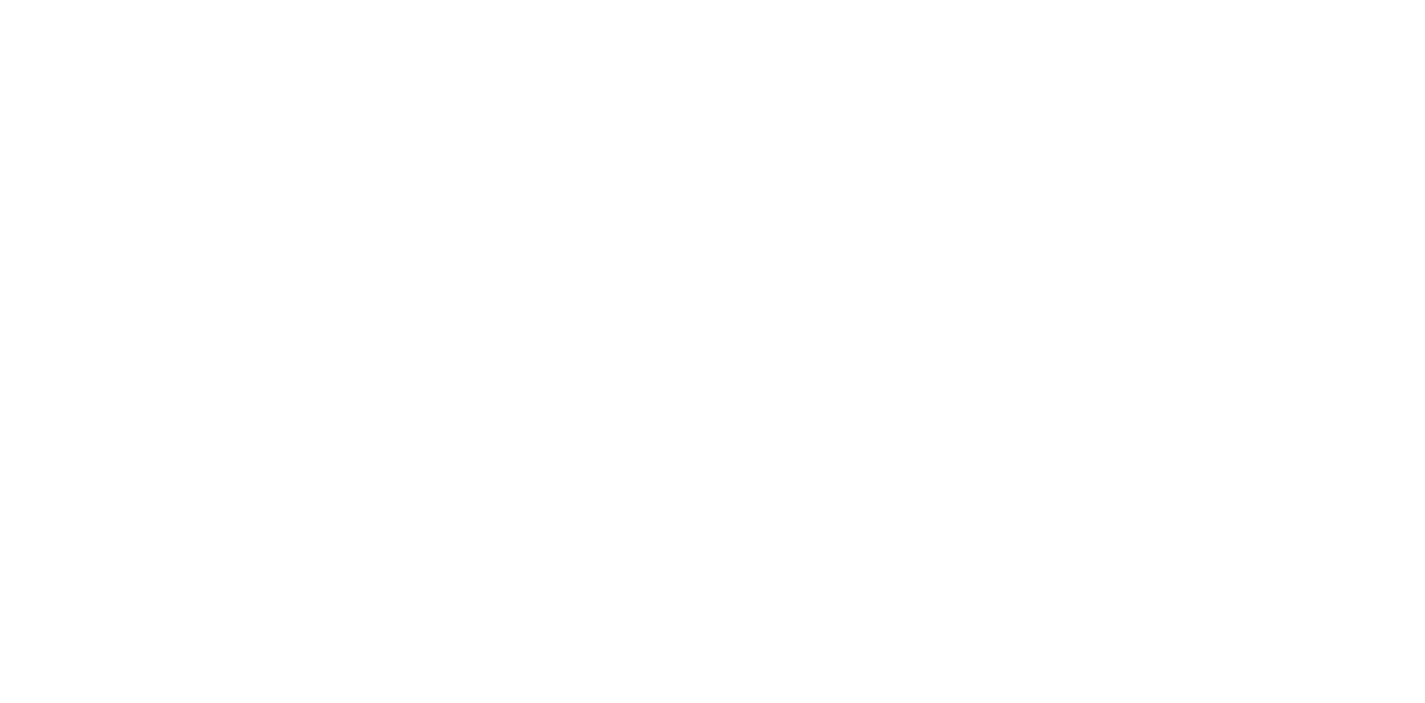 scroll, scrollTop: 0, scrollLeft: 0, axis: both 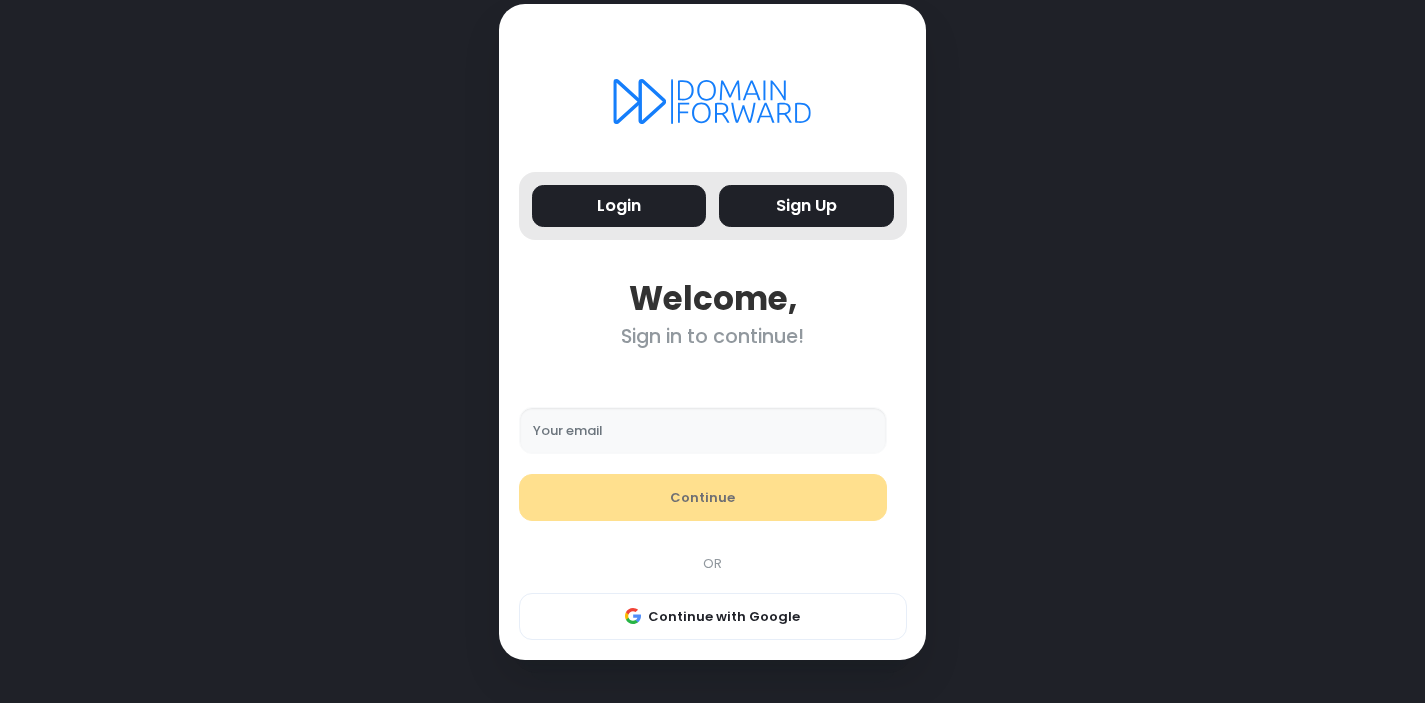 click on "Sign Up" at bounding box center (806, 206) 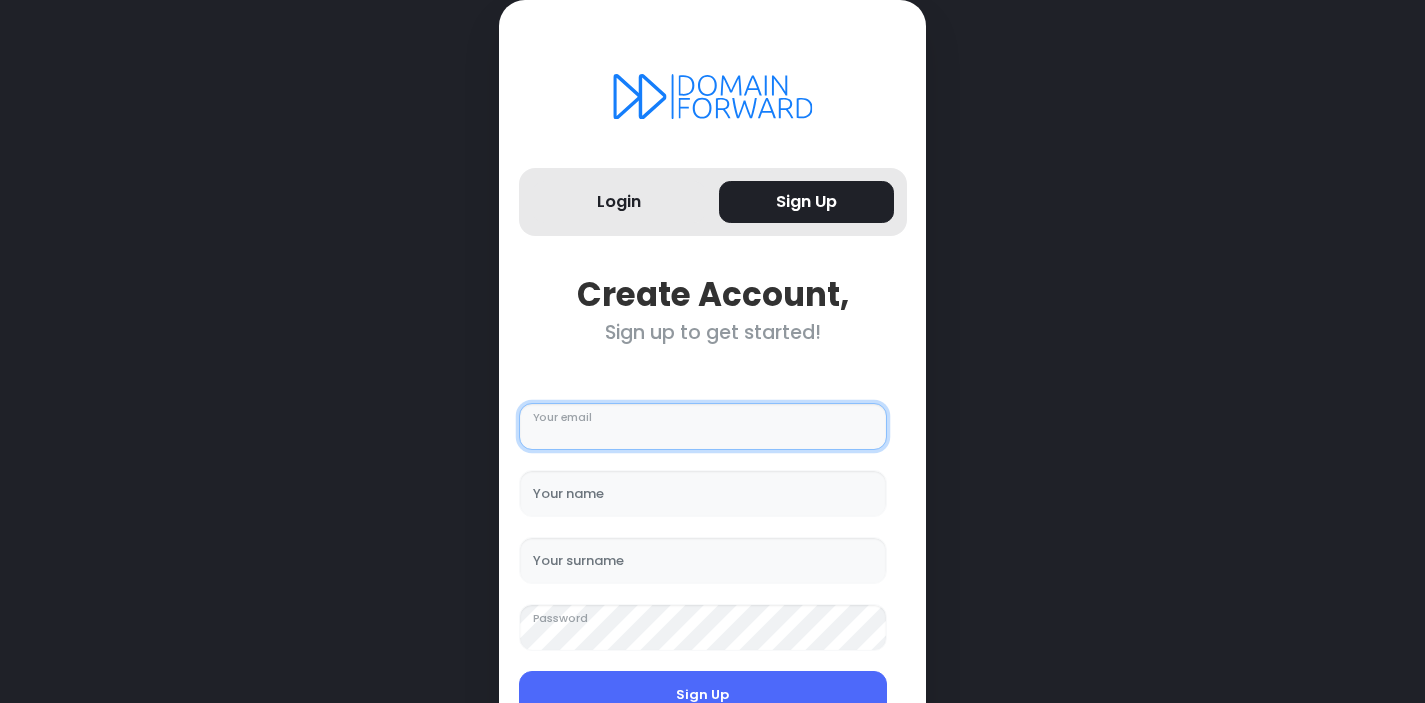 click on "Your email" at bounding box center [703, 427] 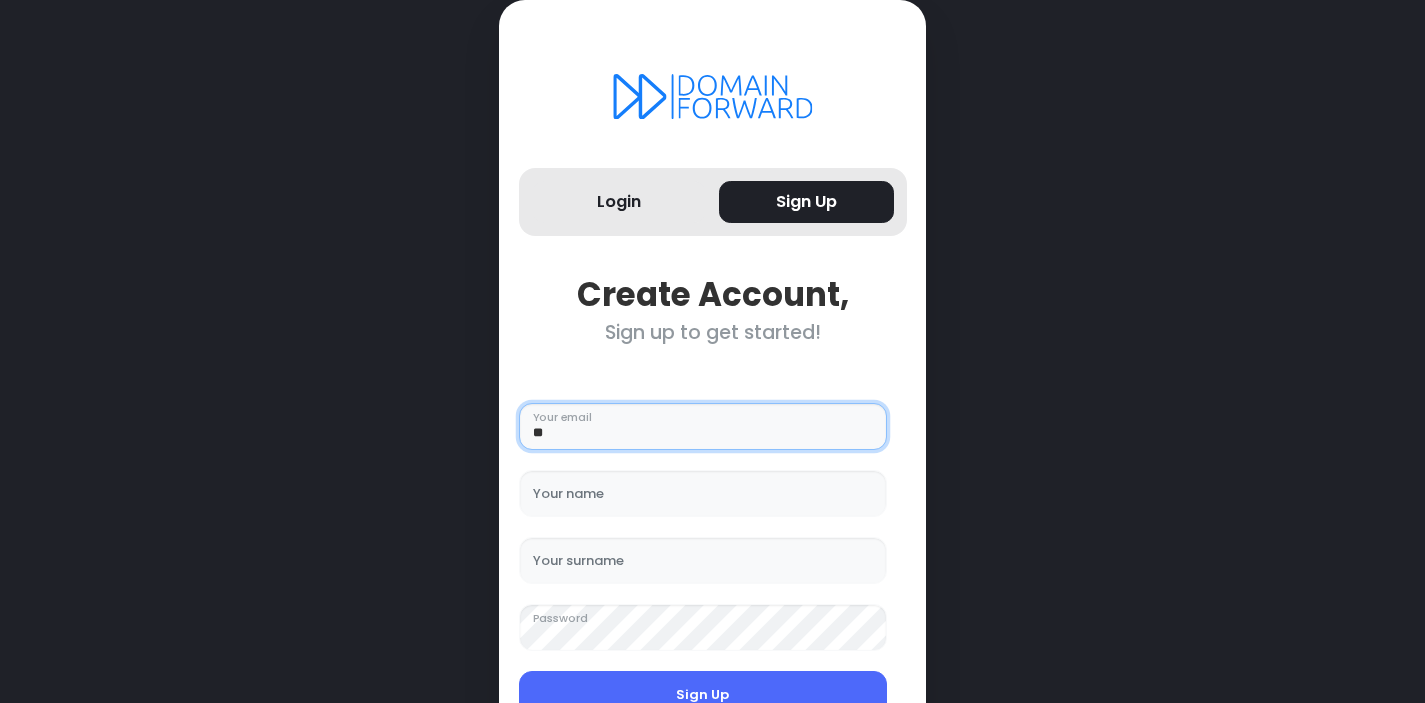 type on "*" 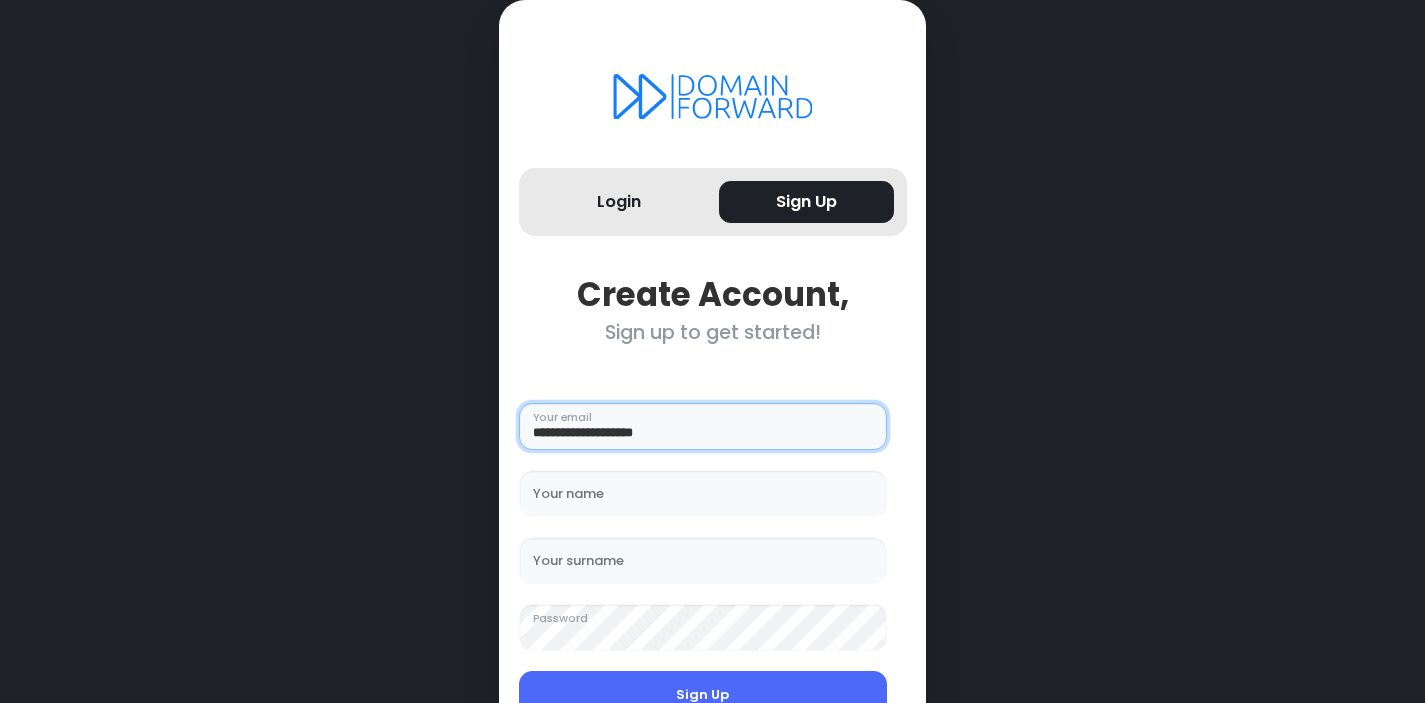 type on "**********" 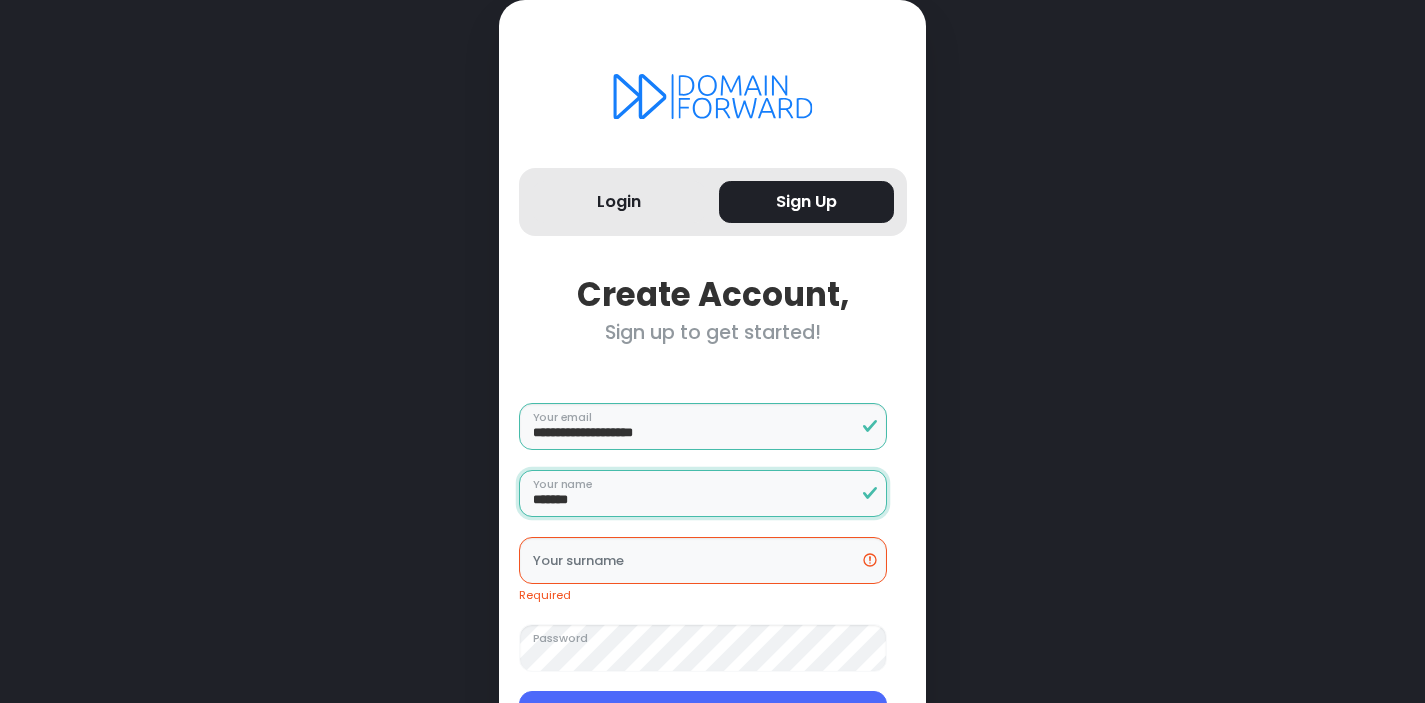 type on "*******" 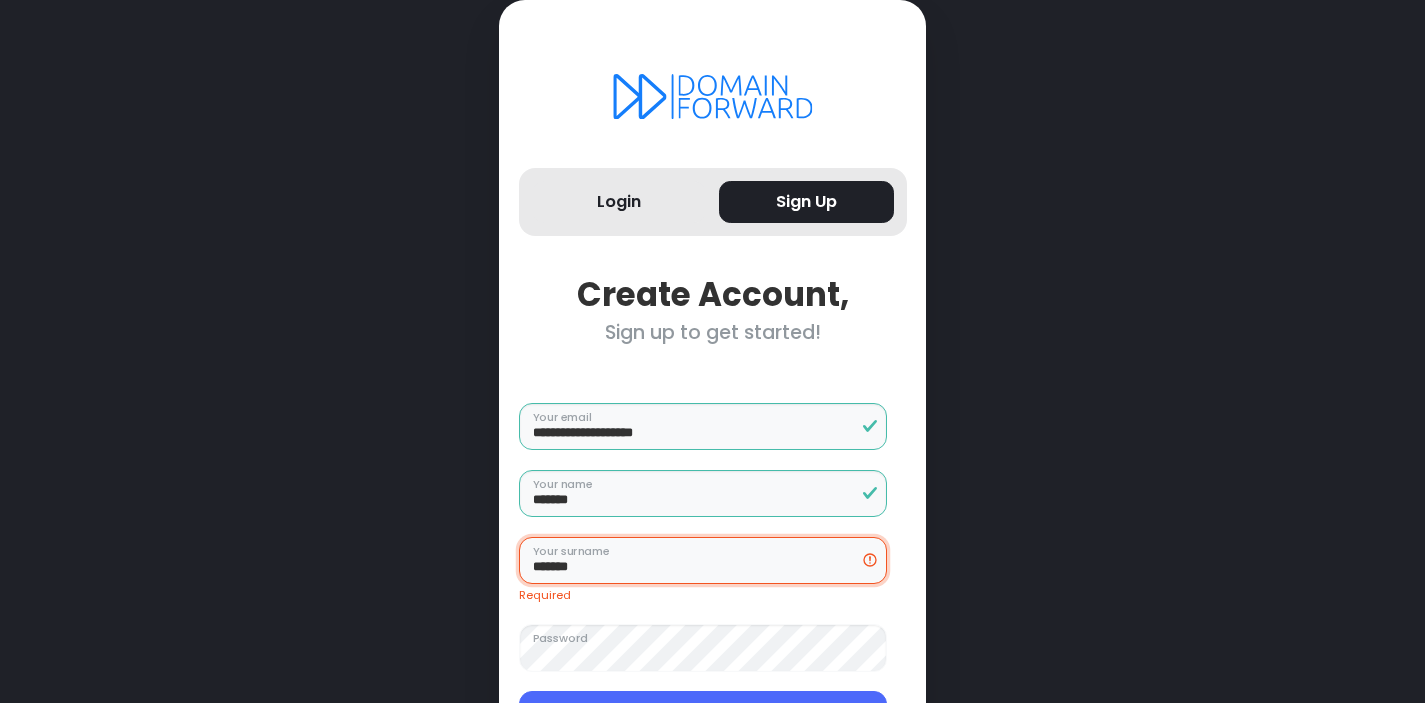 type on "*******" 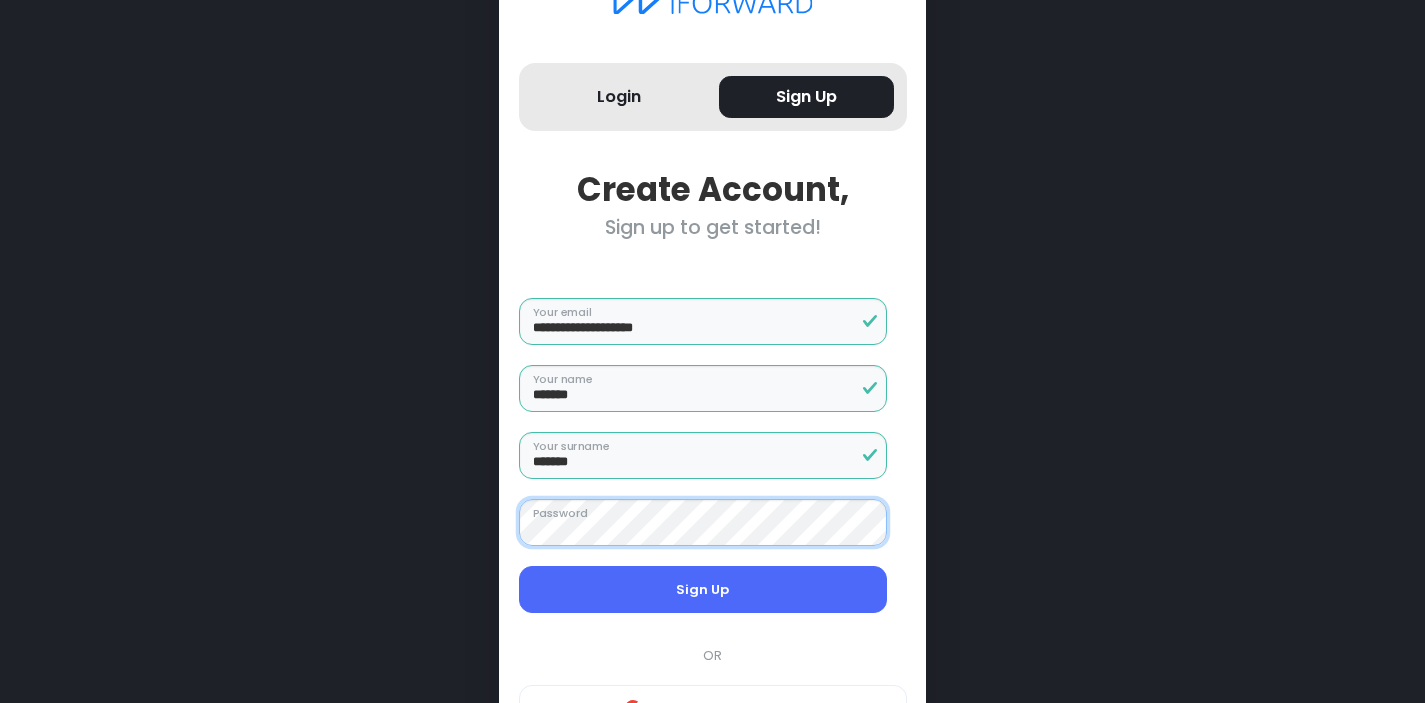 scroll, scrollTop: 192, scrollLeft: 0, axis: vertical 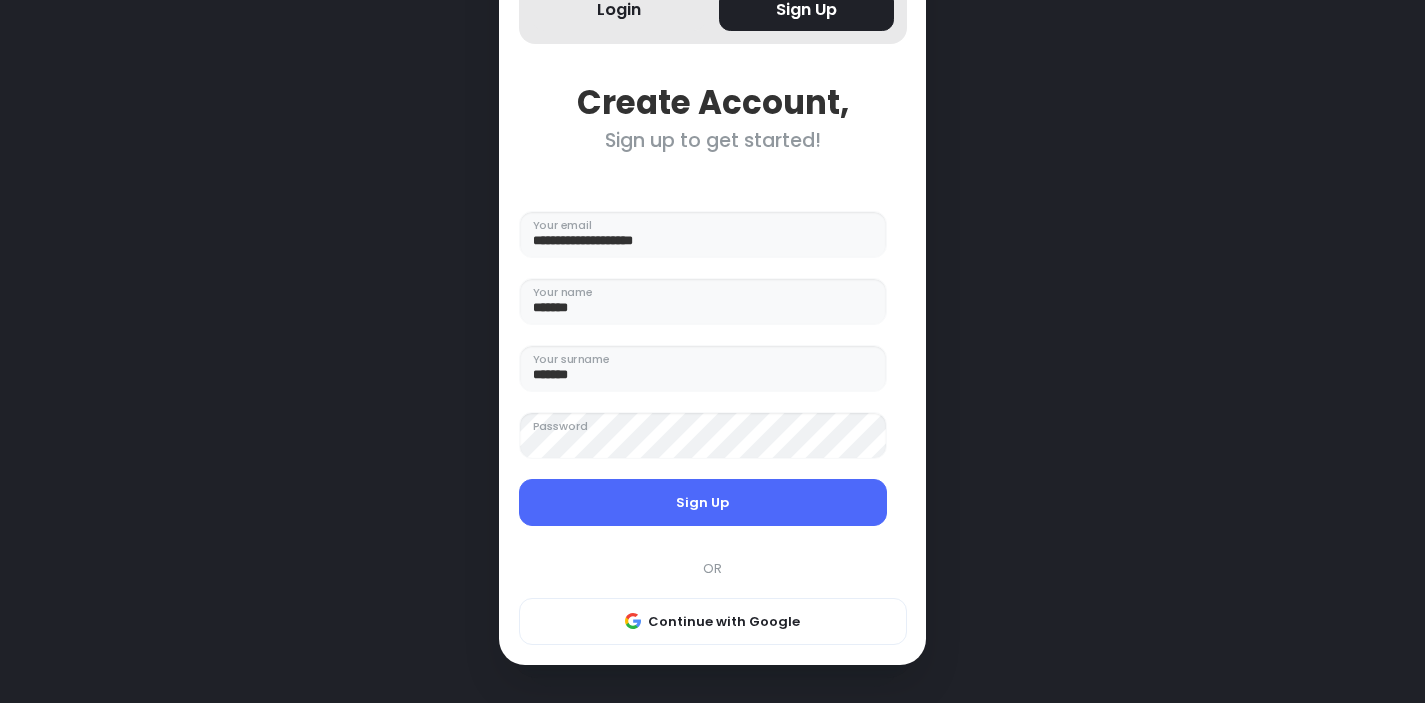drag, startPoint x: 779, startPoint y: 496, endPoint x: 517, endPoint y: 553, distance: 268.1287 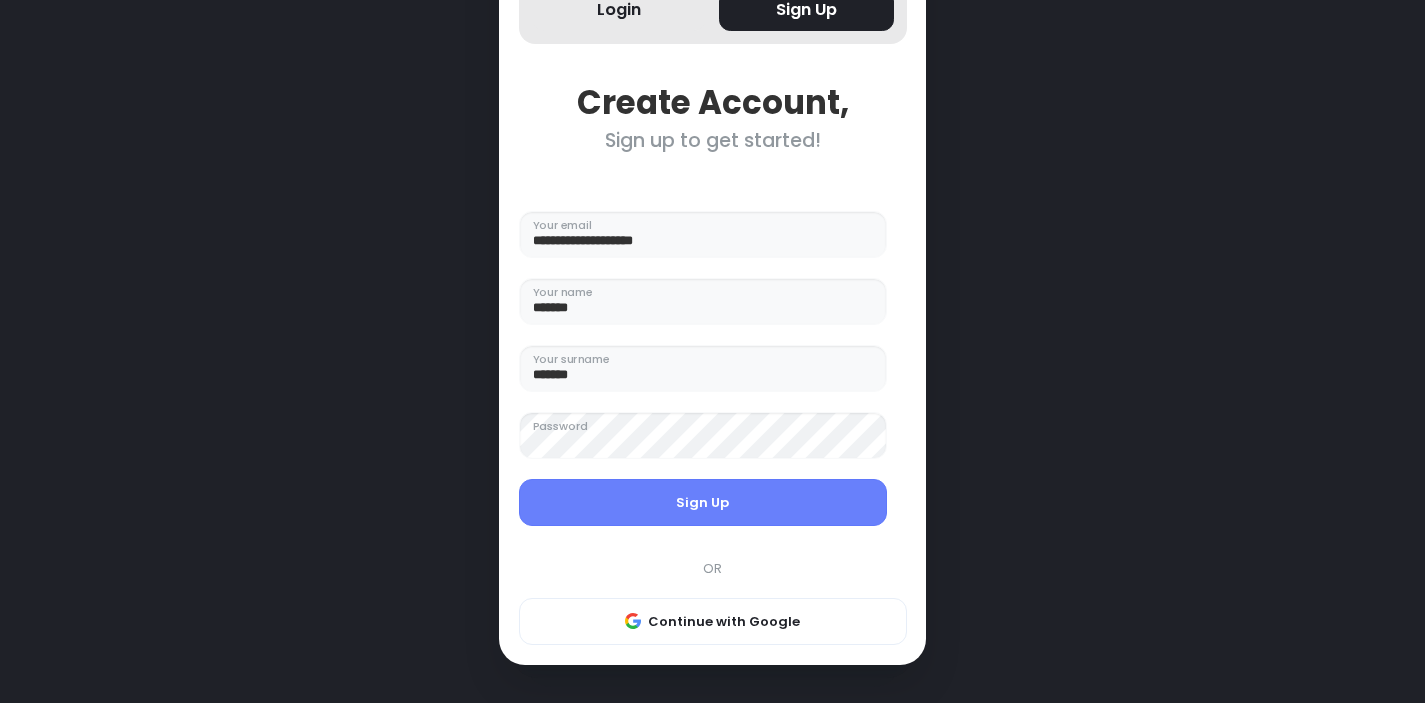 click on "Sign Up" at bounding box center [703, 503] 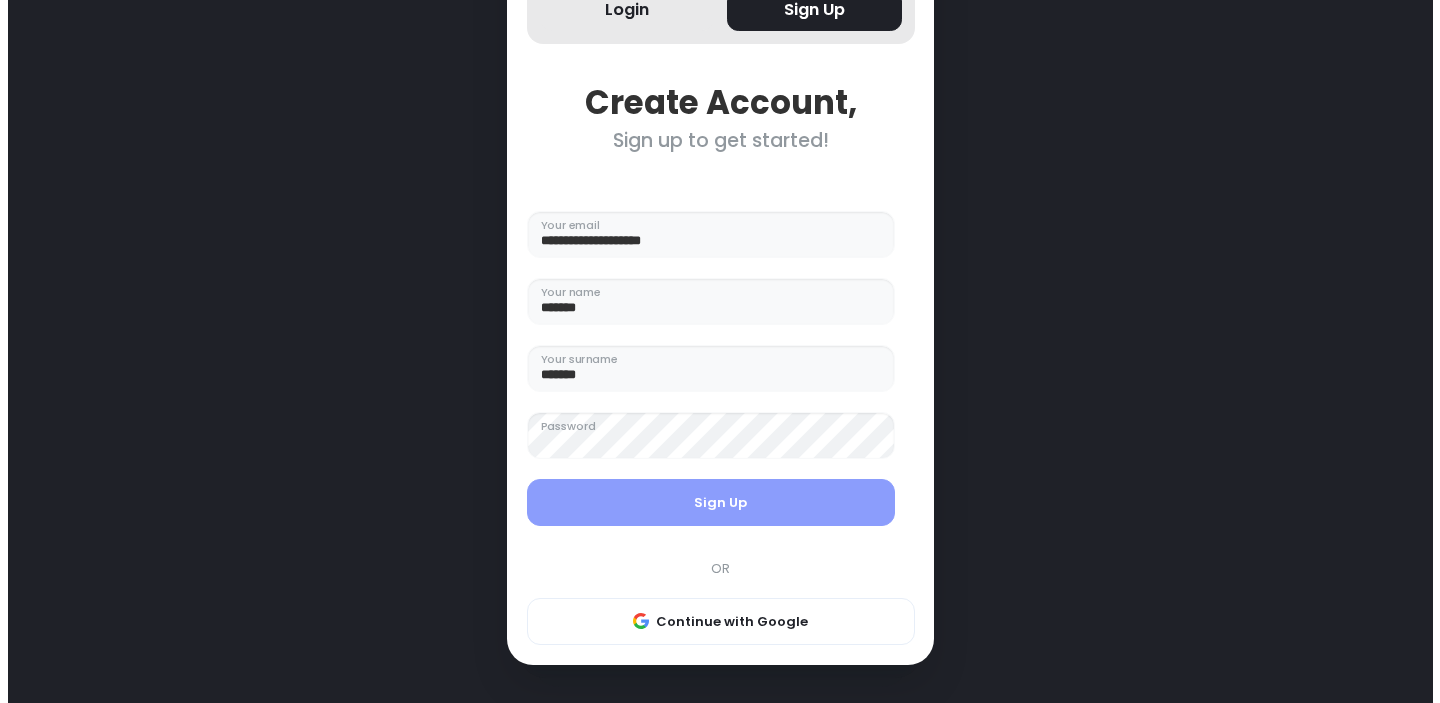 scroll, scrollTop: 0, scrollLeft: 0, axis: both 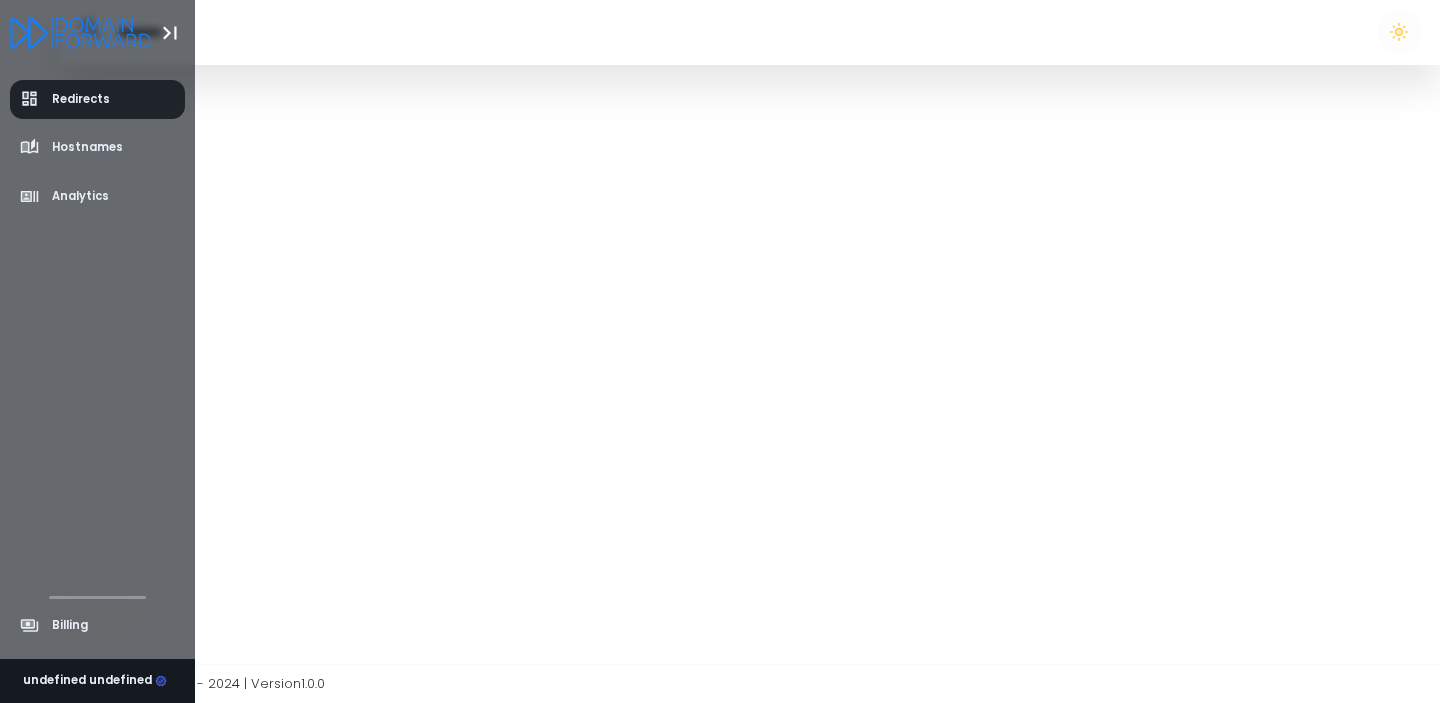 click on "Redirects" at bounding box center [81, 99] 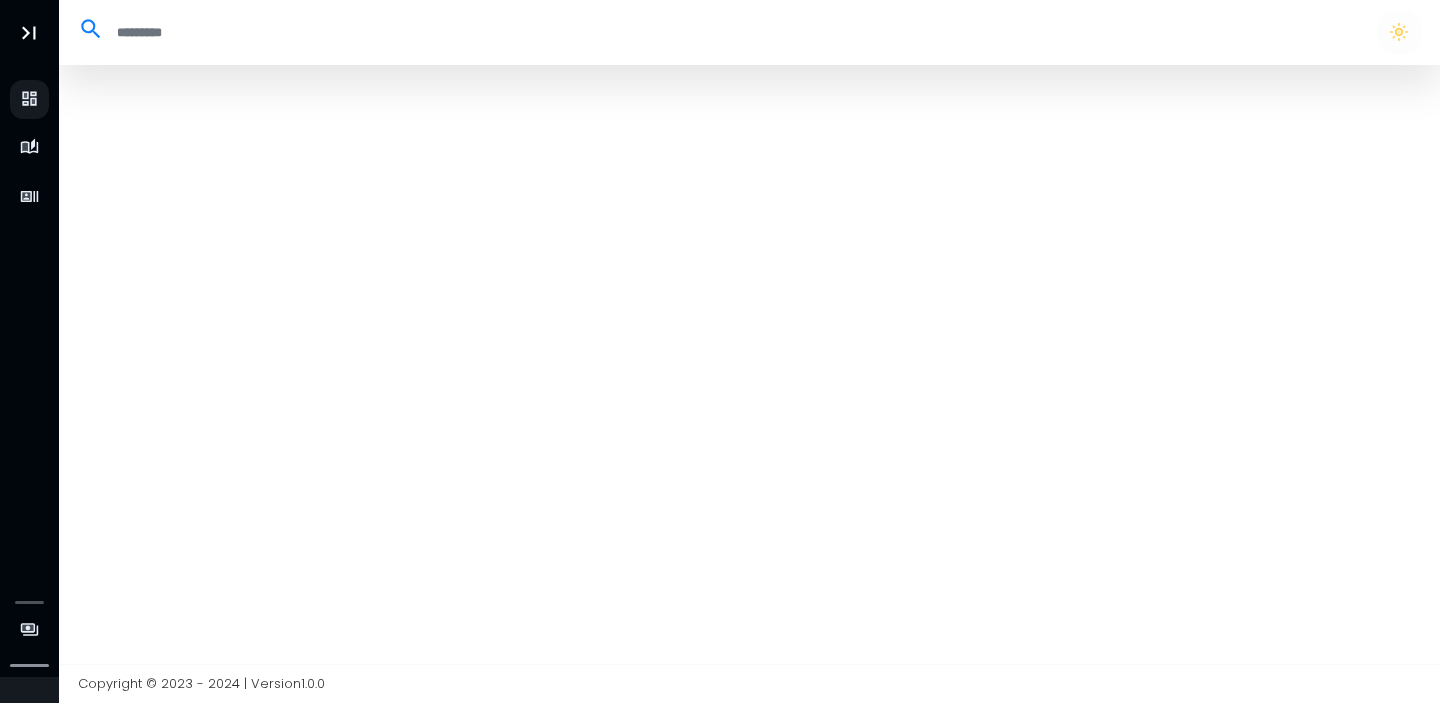 click at bounding box center (731, 32) 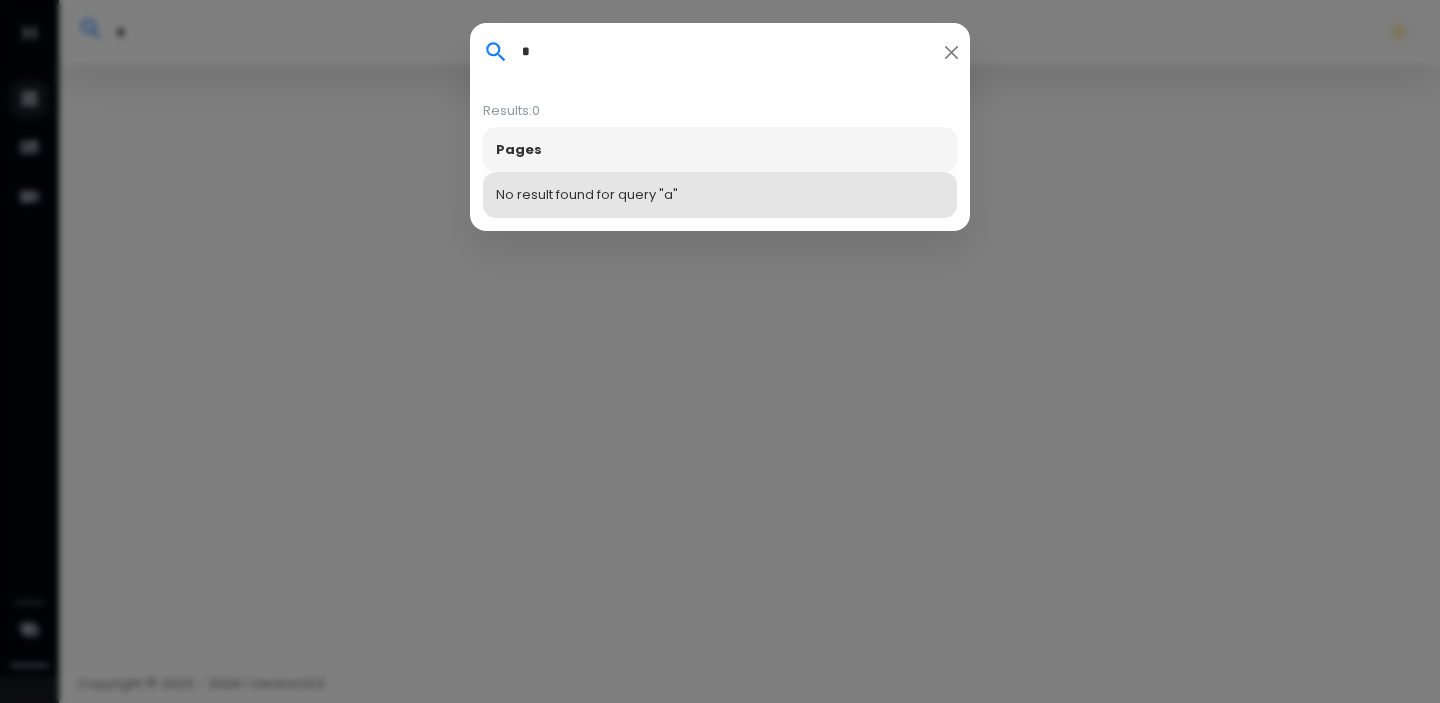 type on "*" 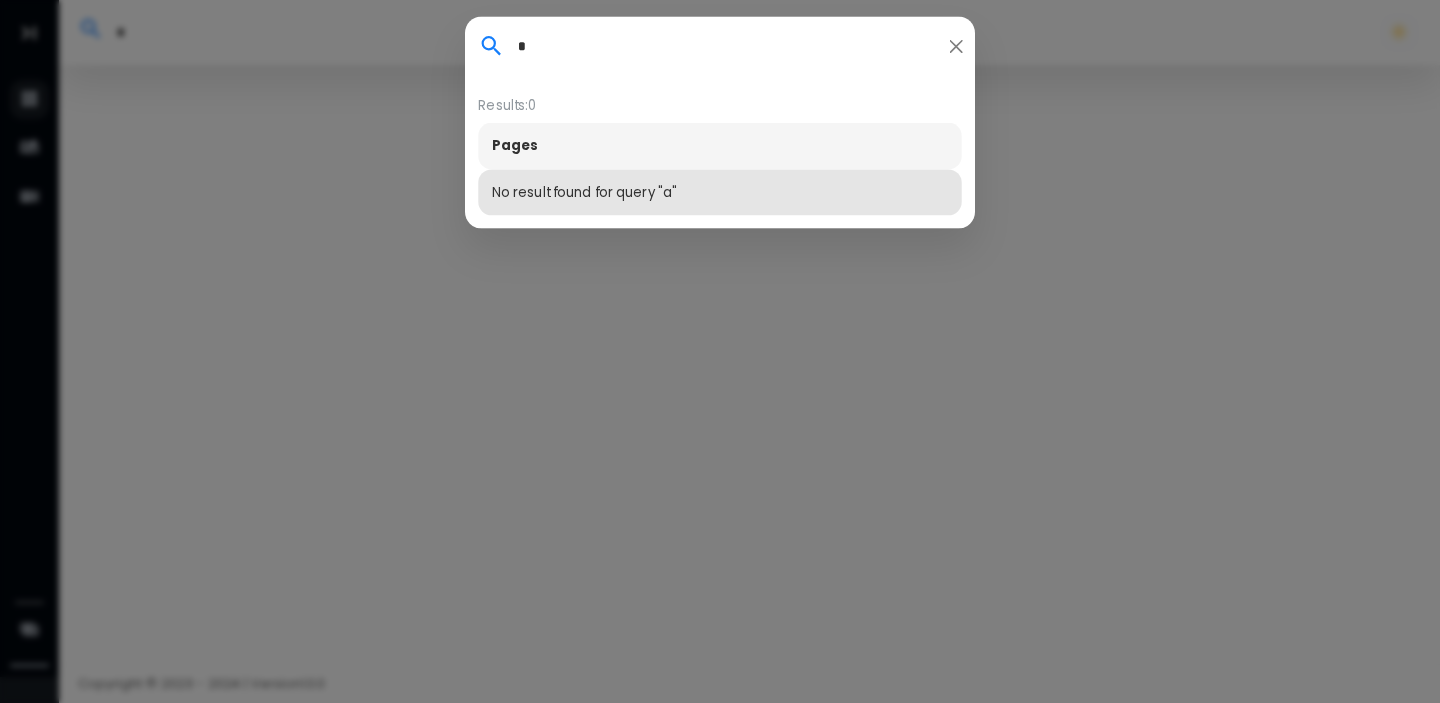 click on "* Results:  0 Pages No result found for query " a "" at bounding box center (720, 351) 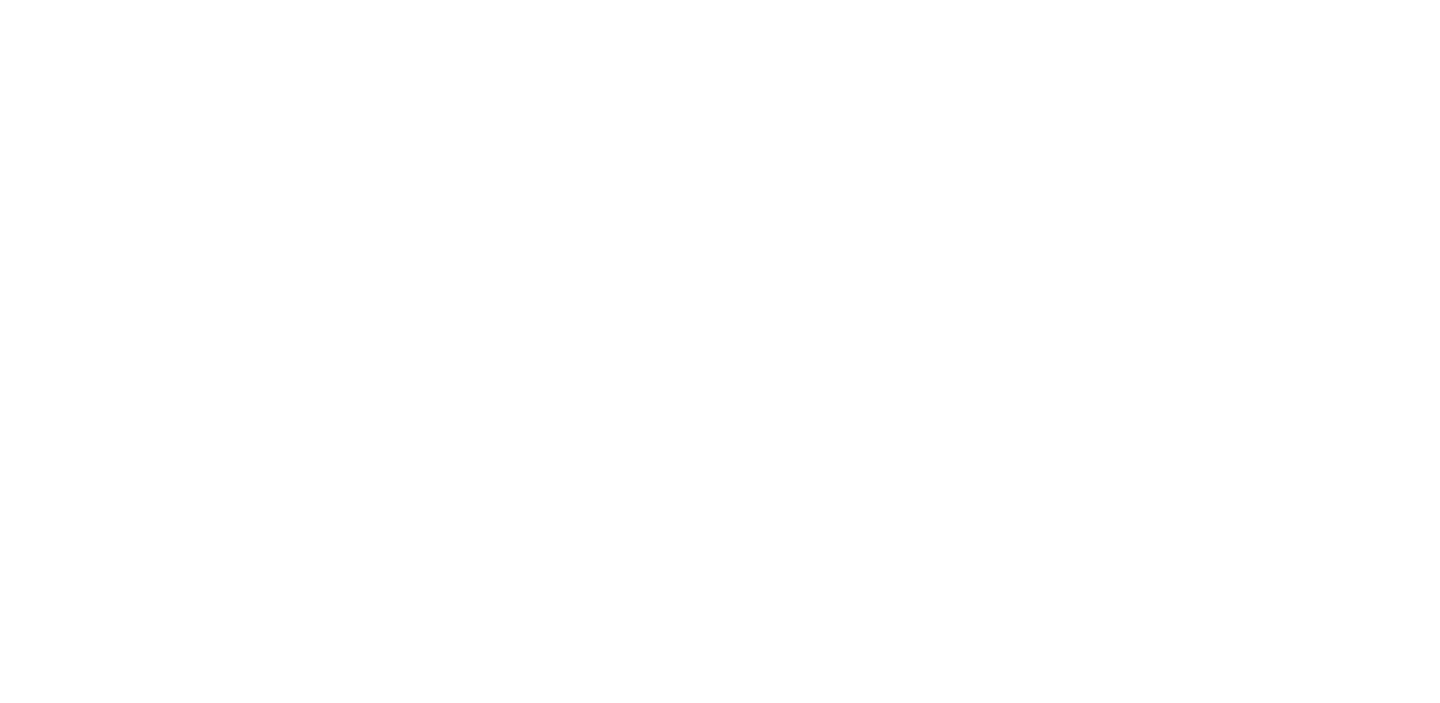 scroll, scrollTop: 0, scrollLeft: 0, axis: both 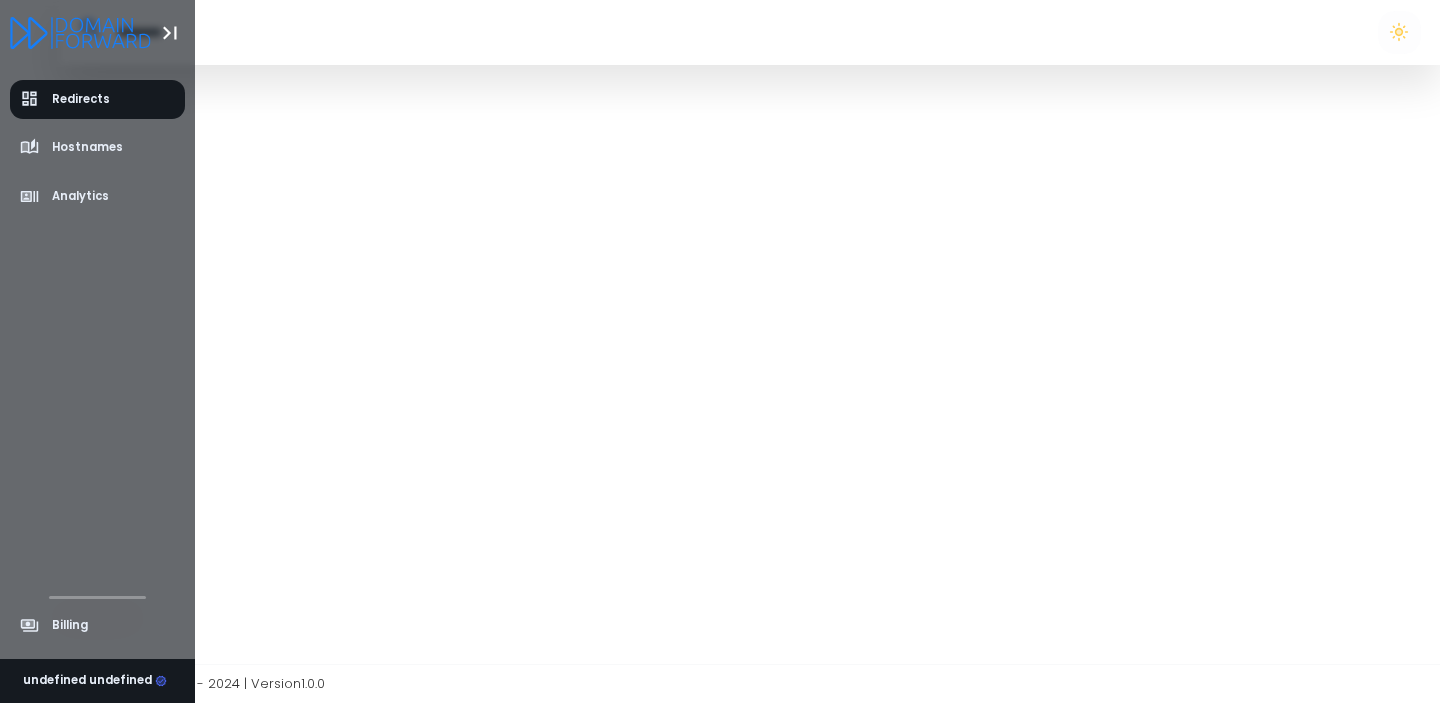 click 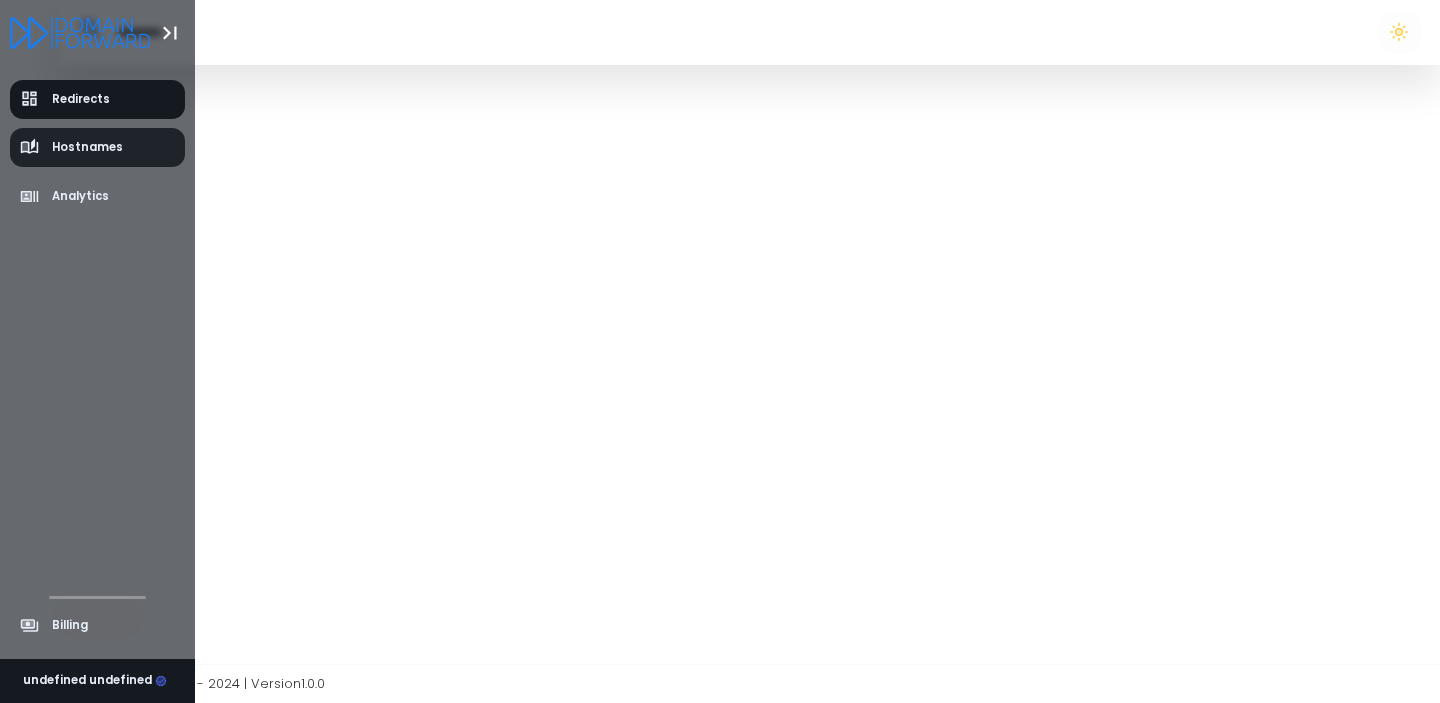 click on "Hostnames" at bounding box center (87, 147) 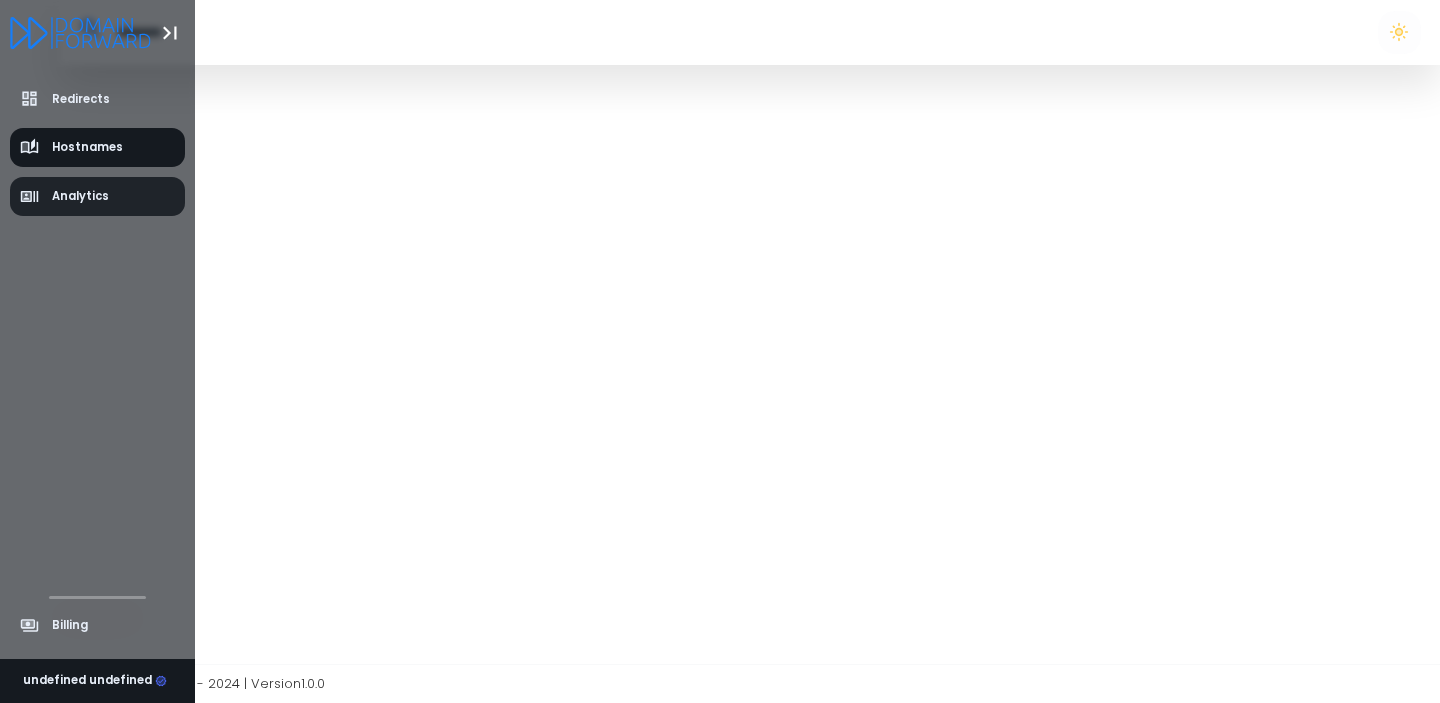 click on "Analytics" at bounding box center [65, 197] 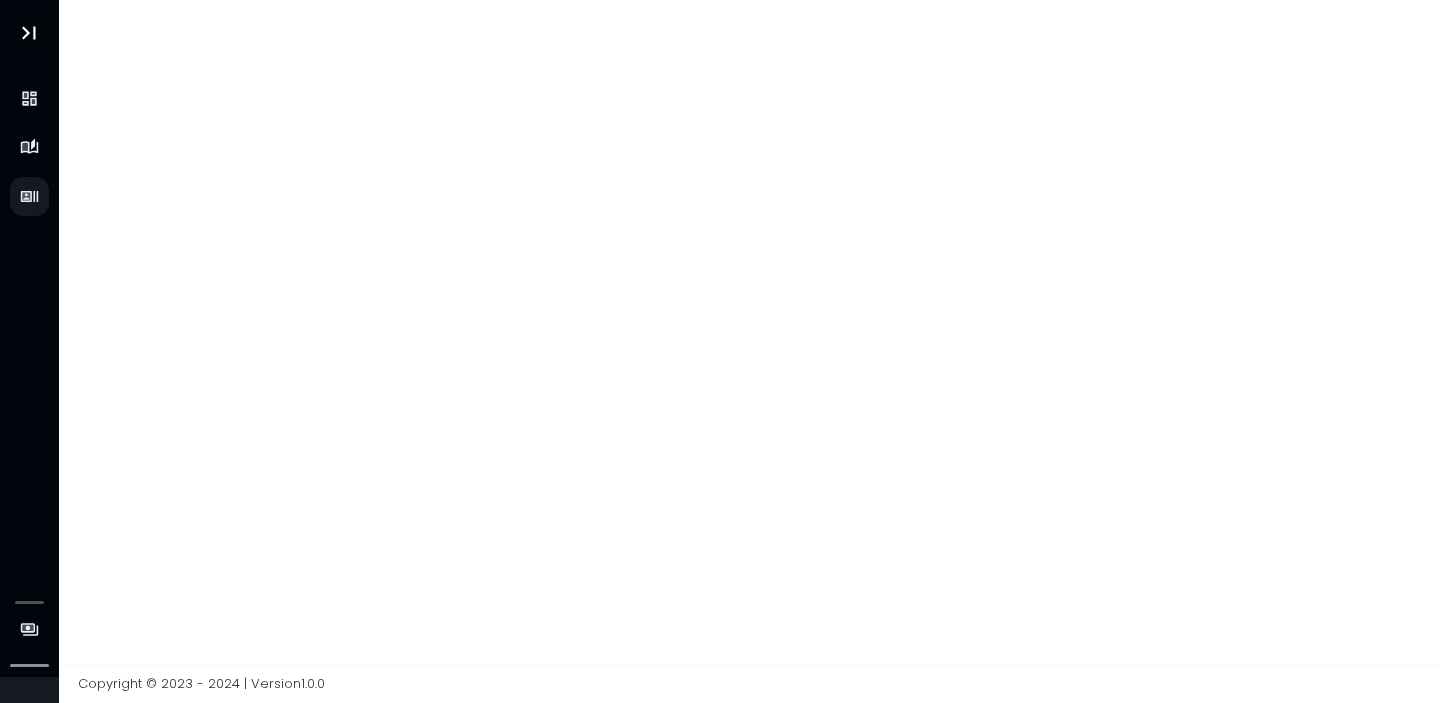 click at bounding box center [750, 332] 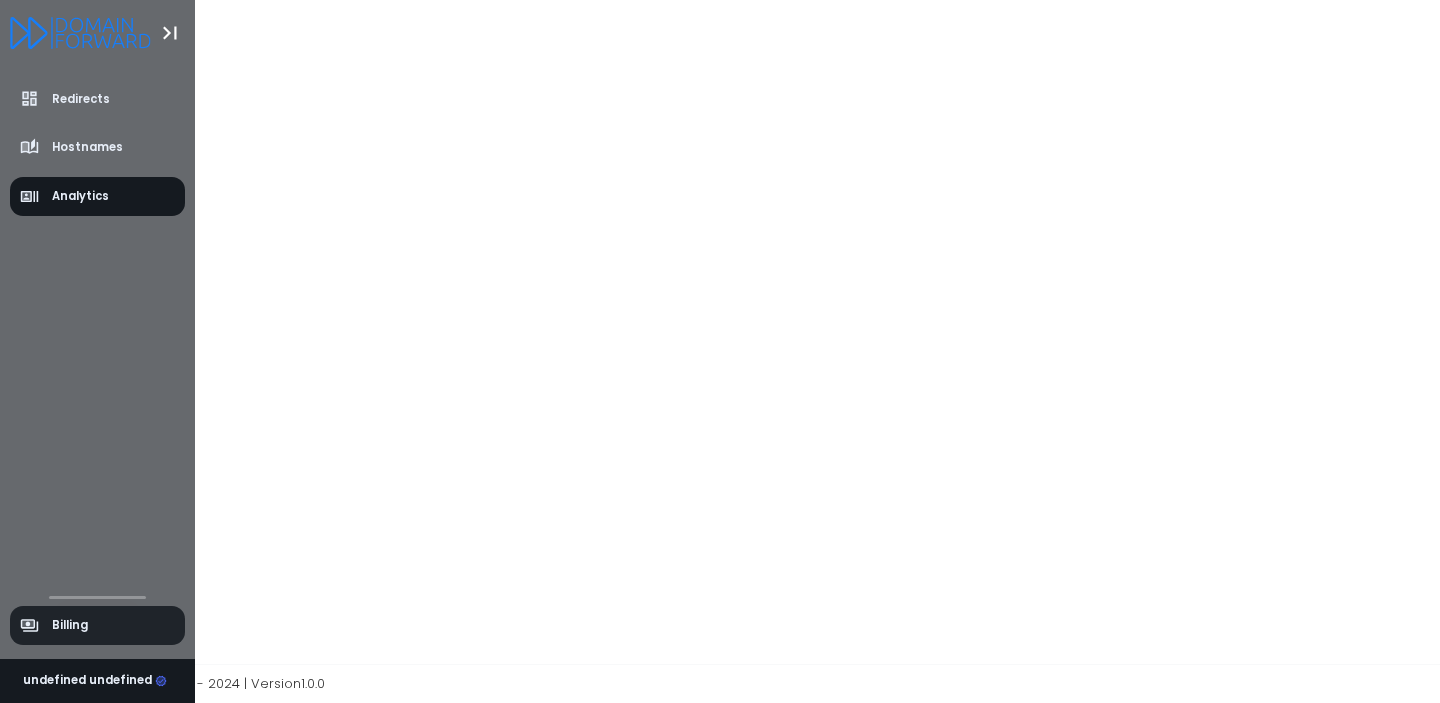 click on "Billing" at bounding box center (70, 625) 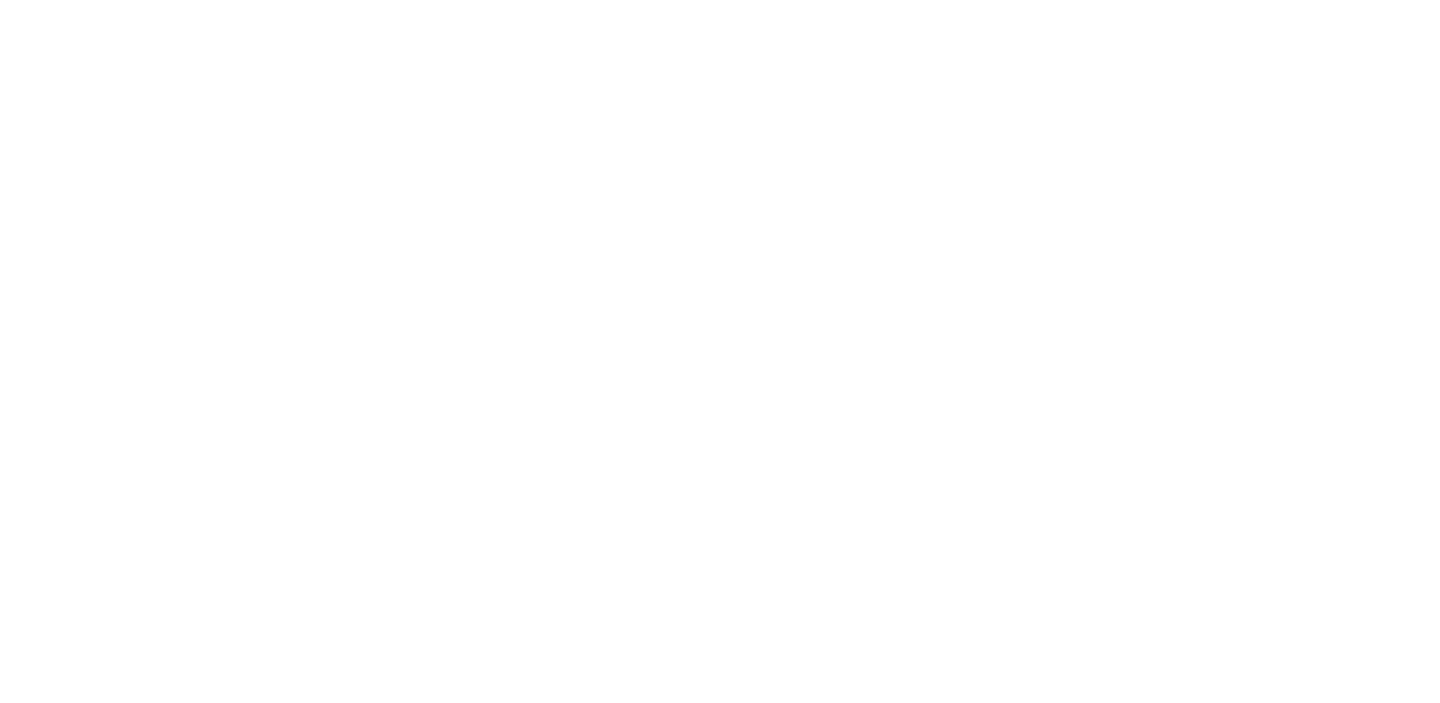 scroll, scrollTop: 0, scrollLeft: 0, axis: both 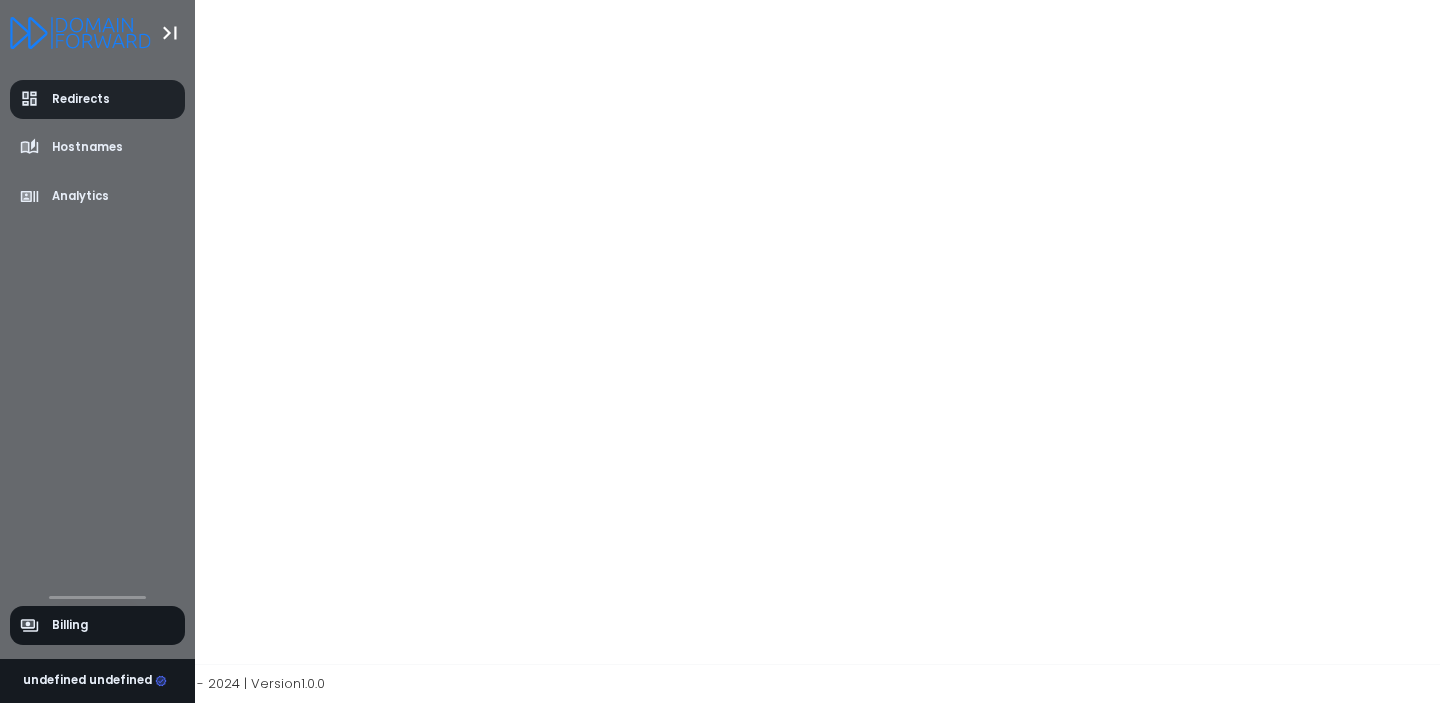 click on "Redirects" at bounding box center (65, 99) 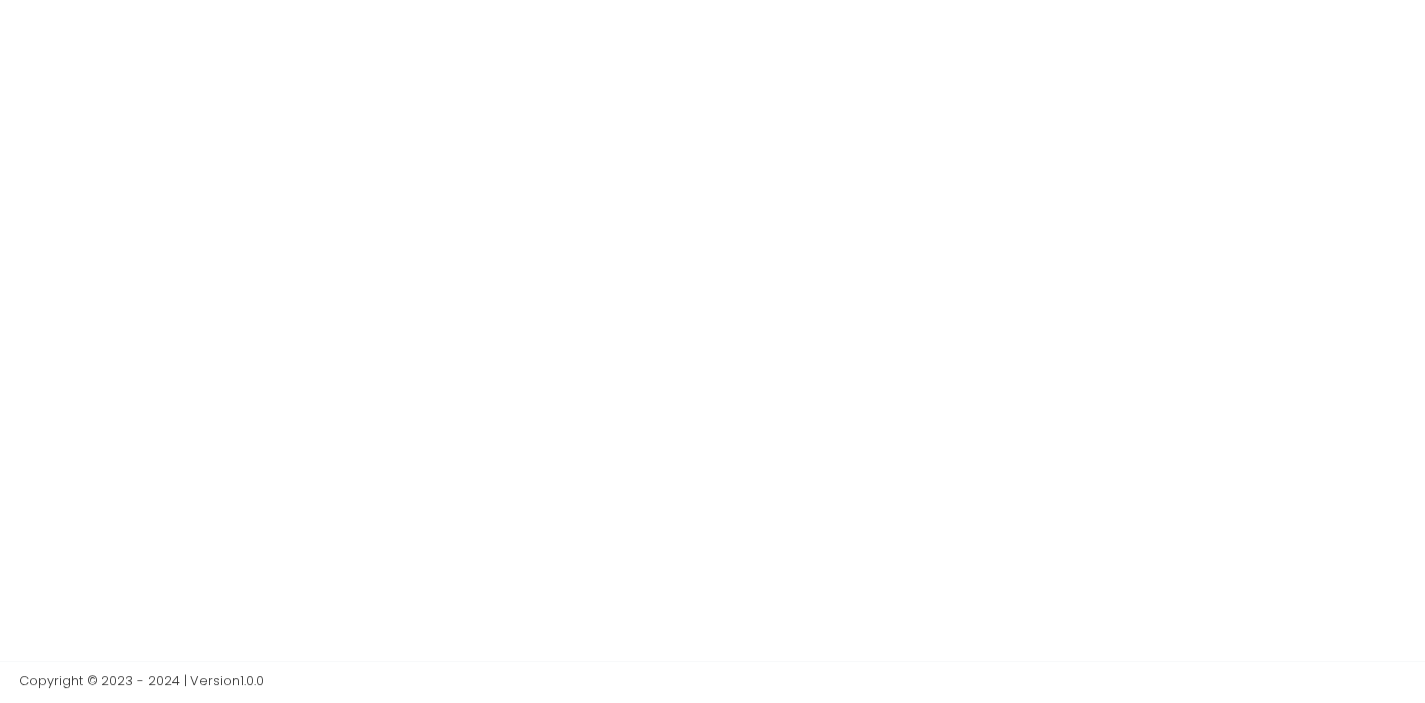 scroll, scrollTop: 0, scrollLeft: 0, axis: both 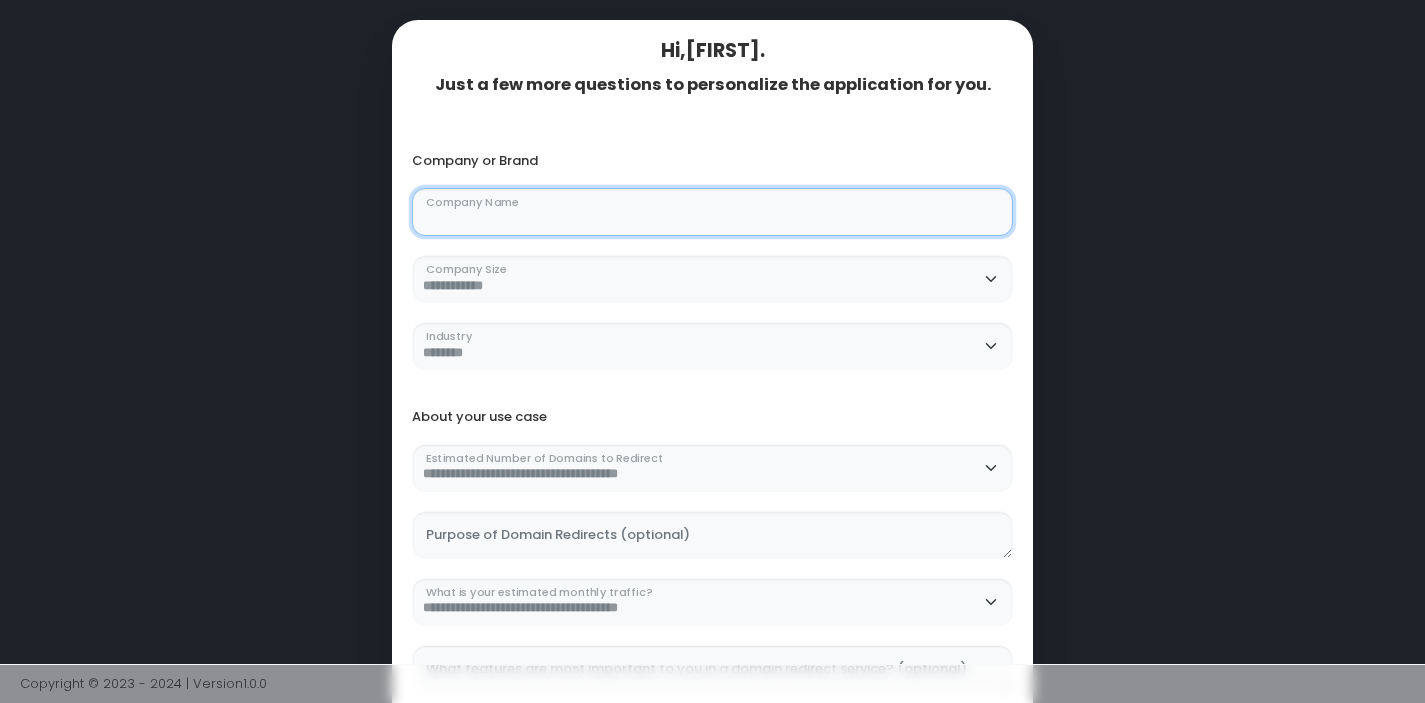 click on "Company Name" at bounding box center [713, 212] 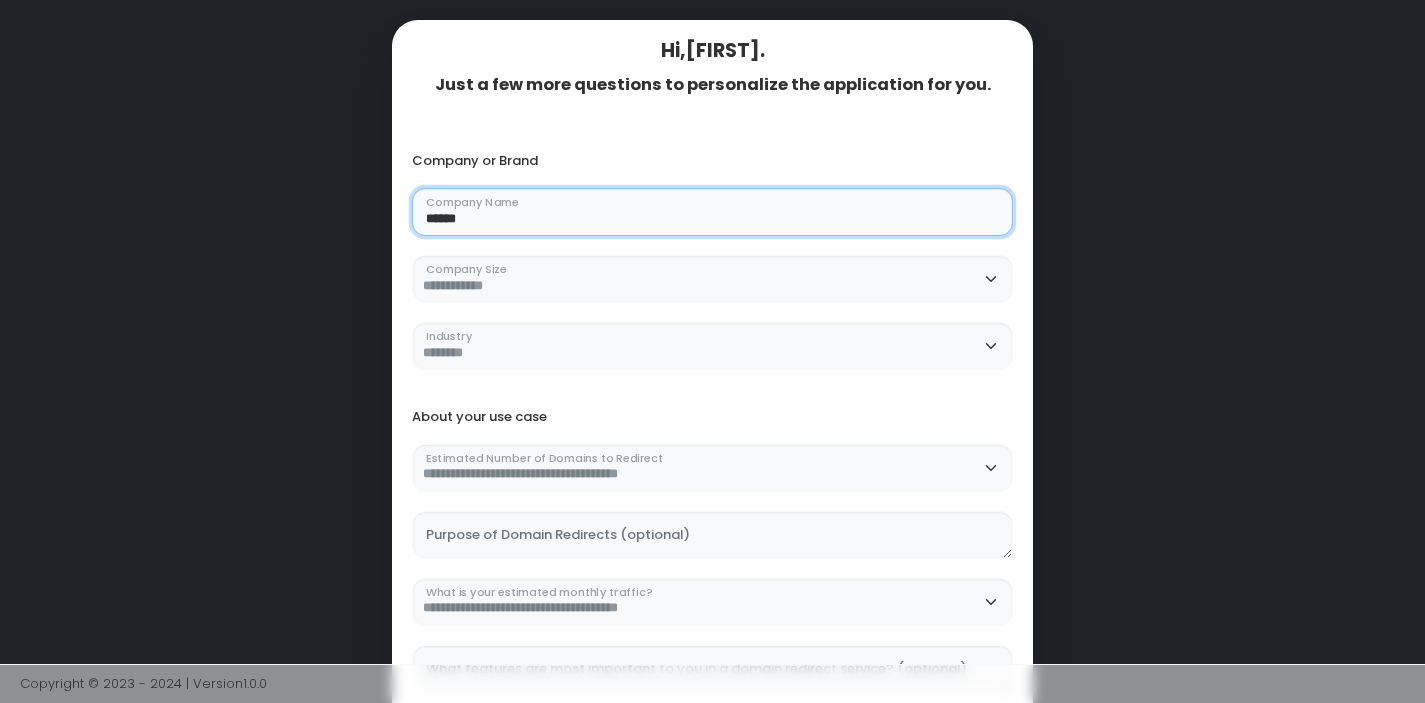 type on "******" 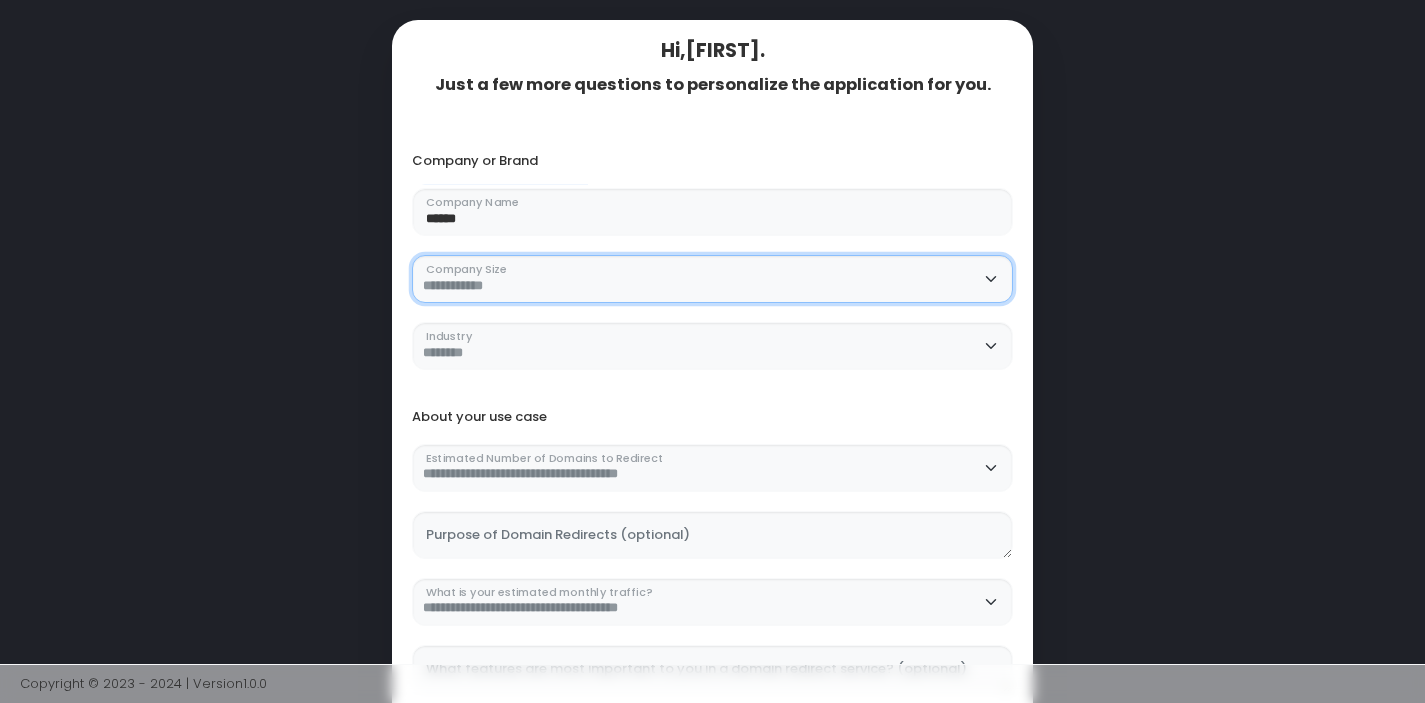 click on "**********" at bounding box center (713, 279) 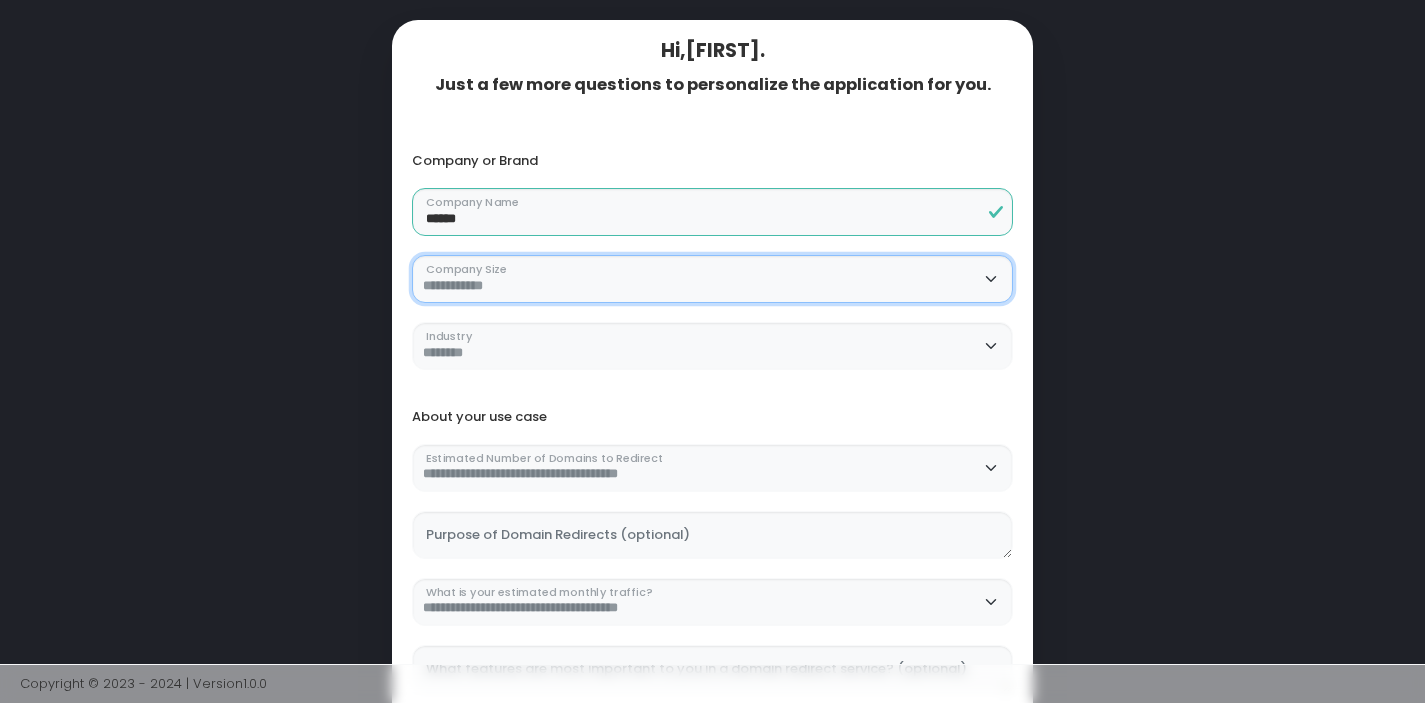 select on "**********" 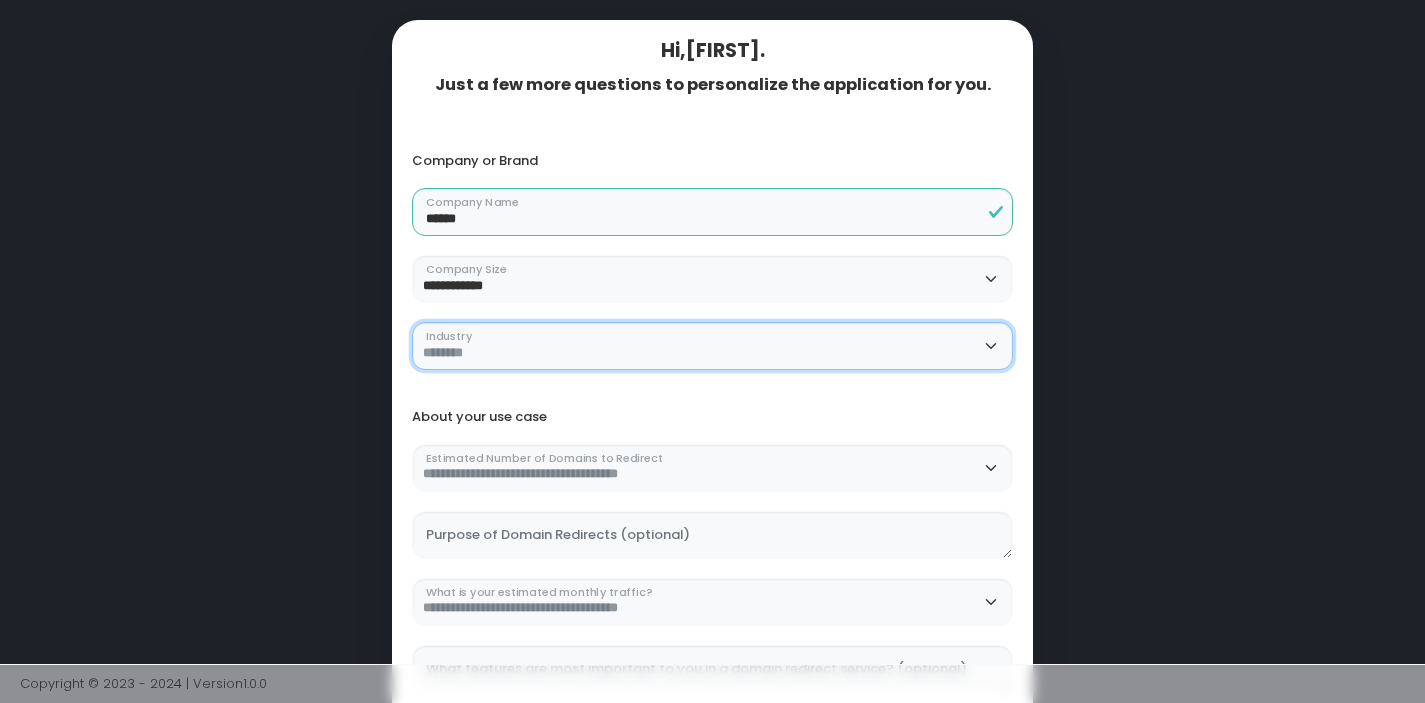 click on "**********" at bounding box center (713, 346) 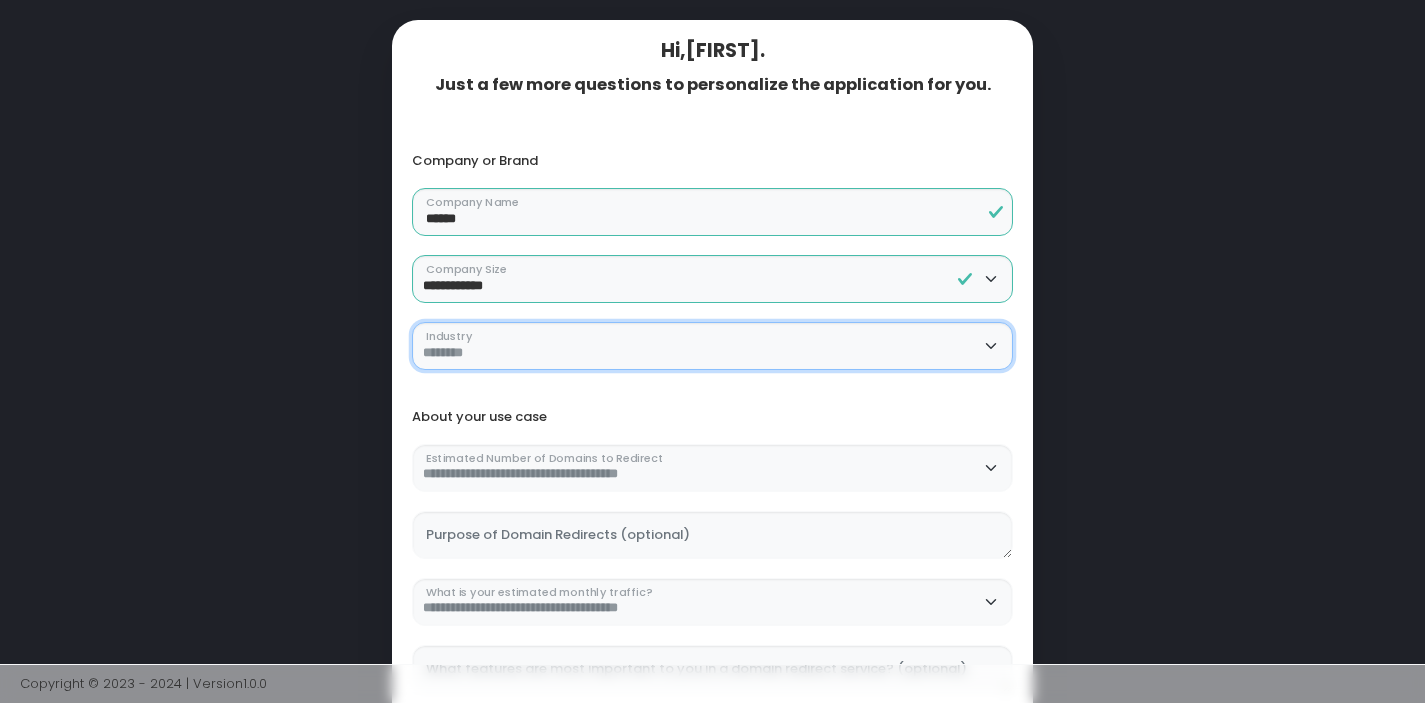 select on "**********" 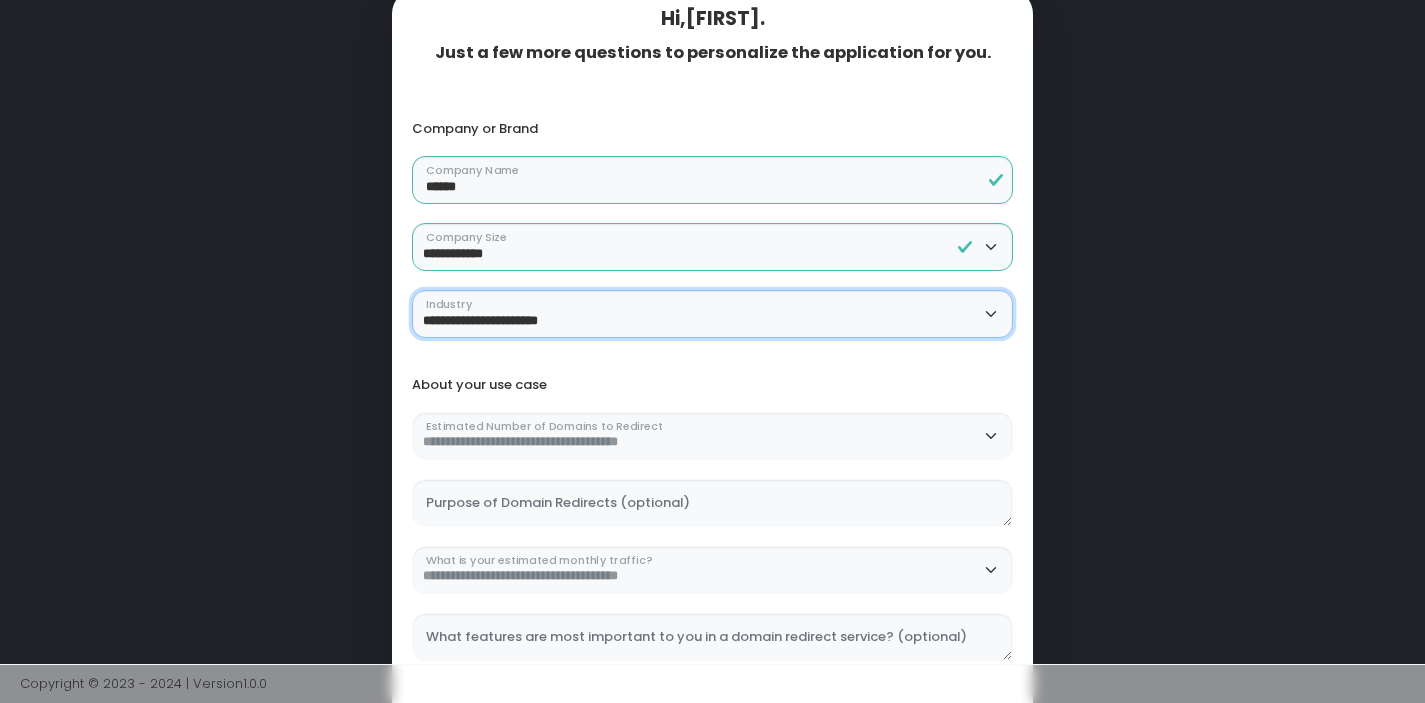 scroll, scrollTop: 196, scrollLeft: 0, axis: vertical 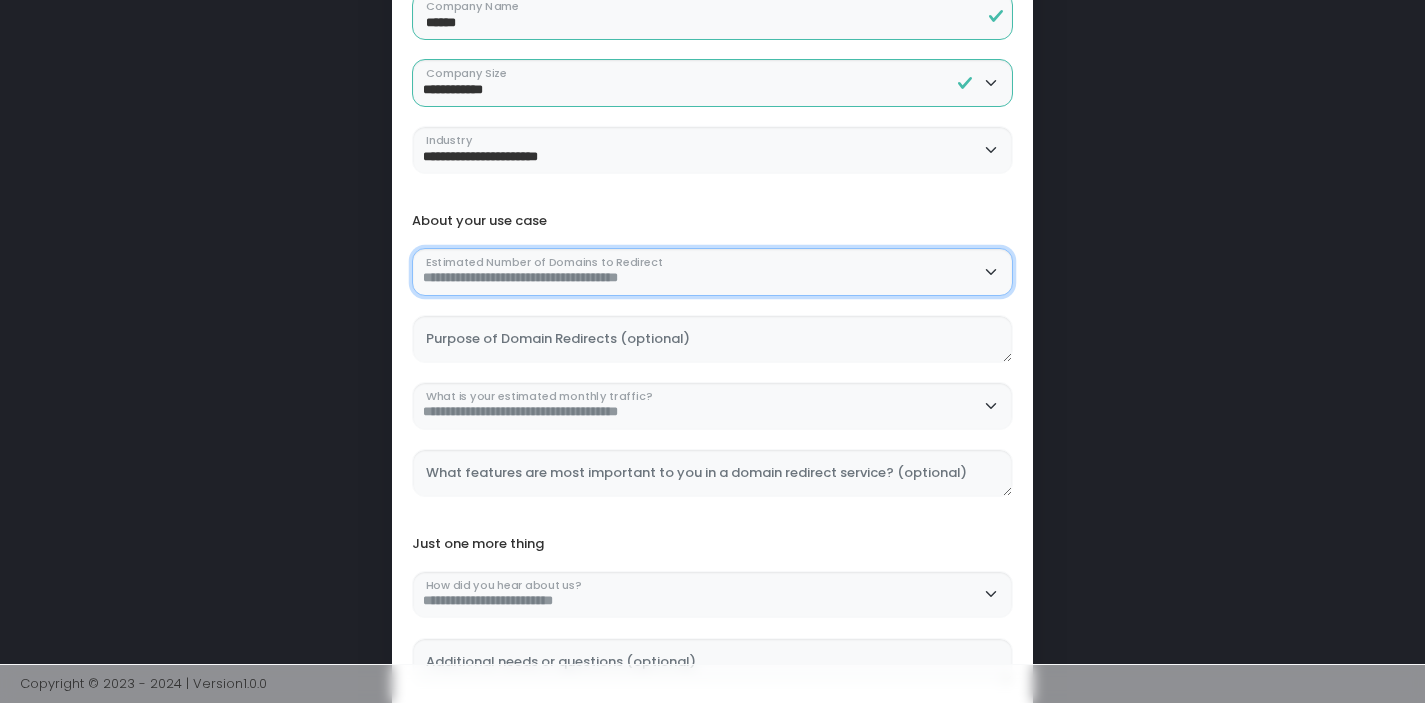 click on "**********" at bounding box center (713, 272) 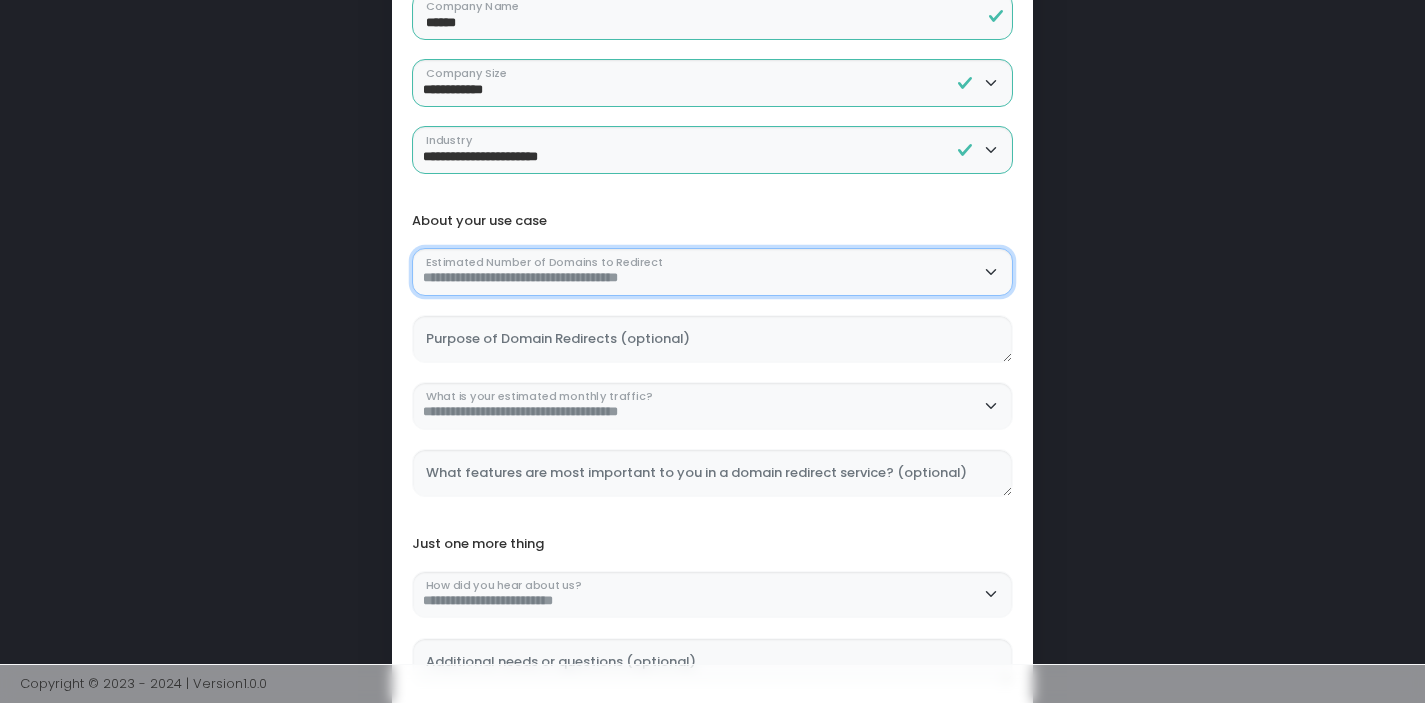 select on "********" 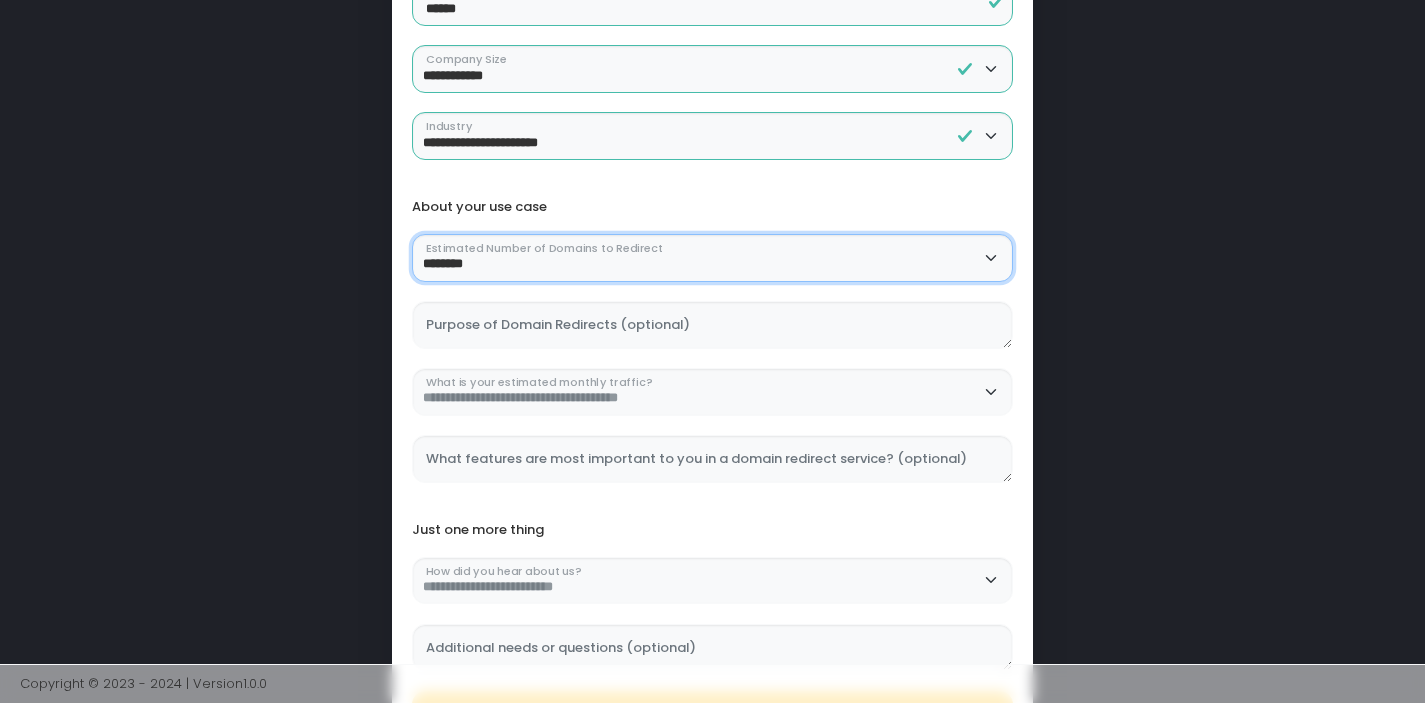 scroll, scrollTop: 224, scrollLeft: 0, axis: vertical 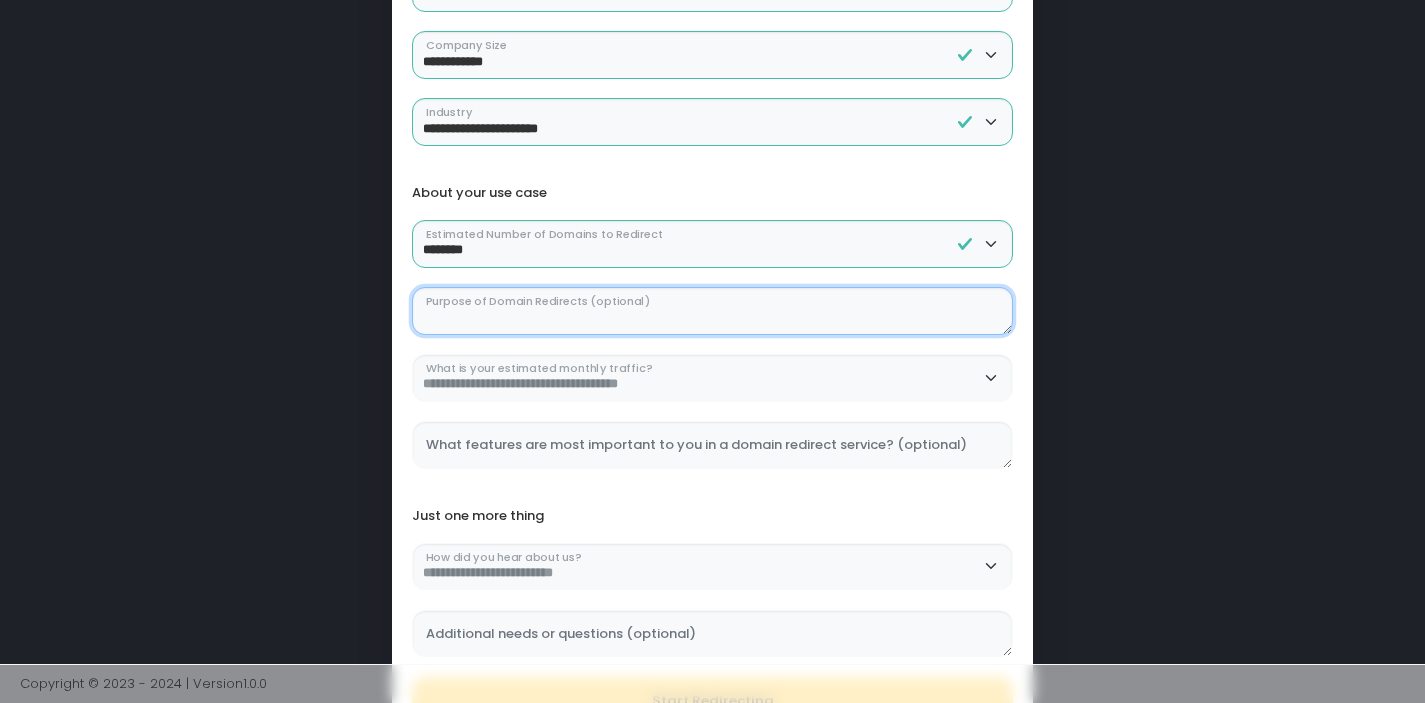 click on "Purpose of Domain Redirects (optional)" at bounding box center [713, 311] 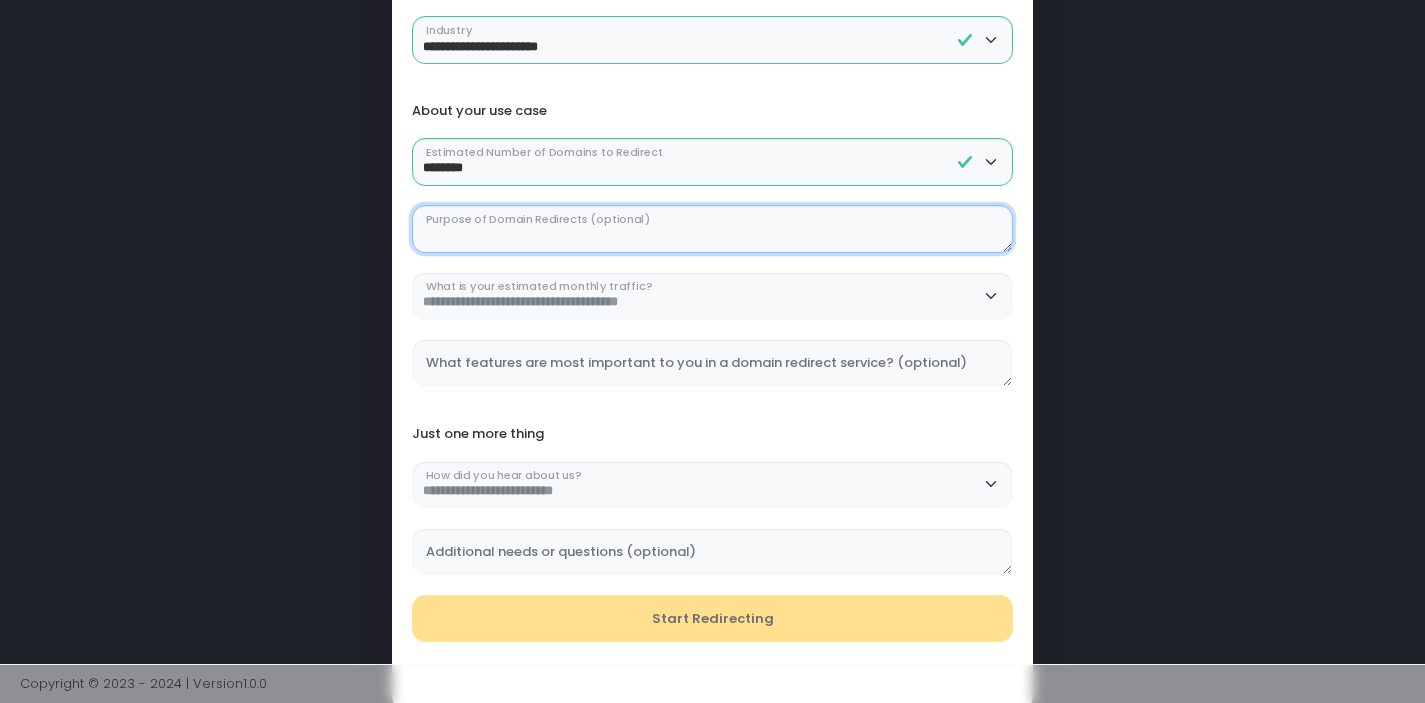 scroll, scrollTop: 339, scrollLeft: 0, axis: vertical 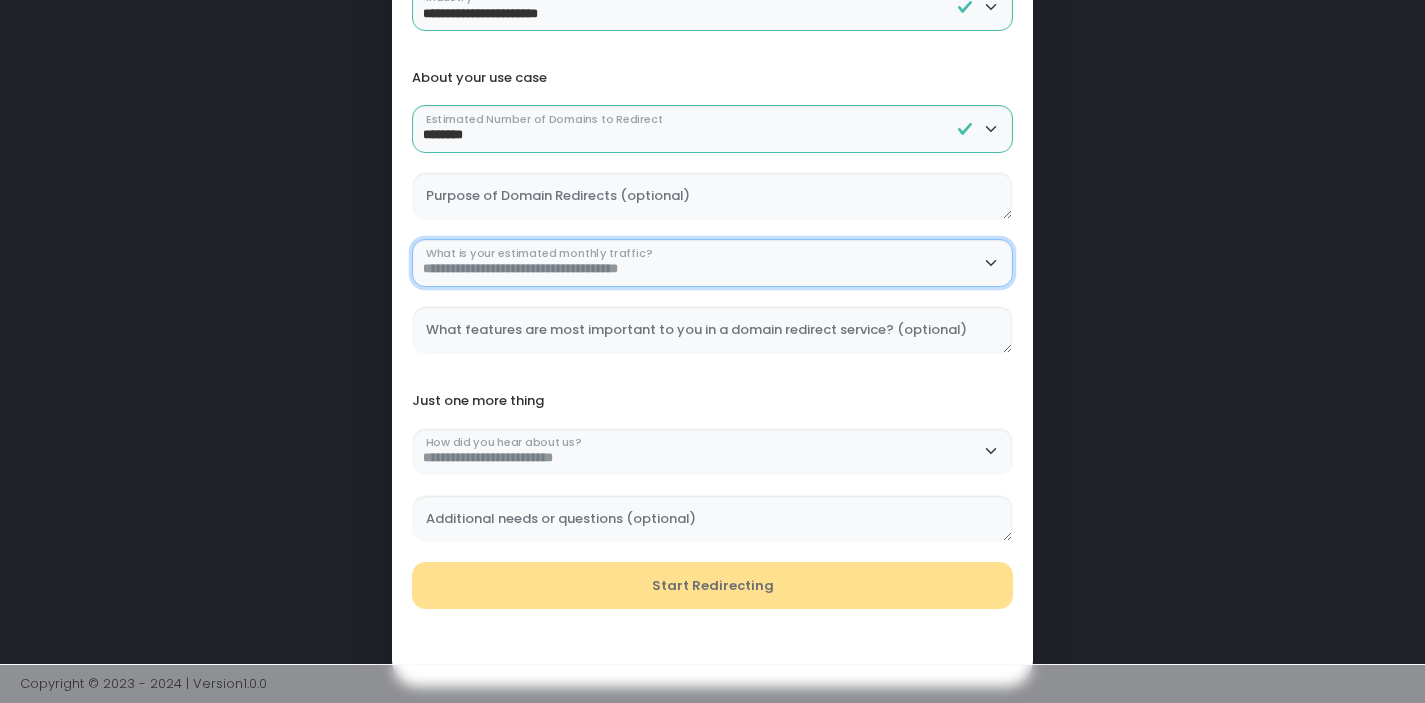 click on "**********" at bounding box center (713, 263) 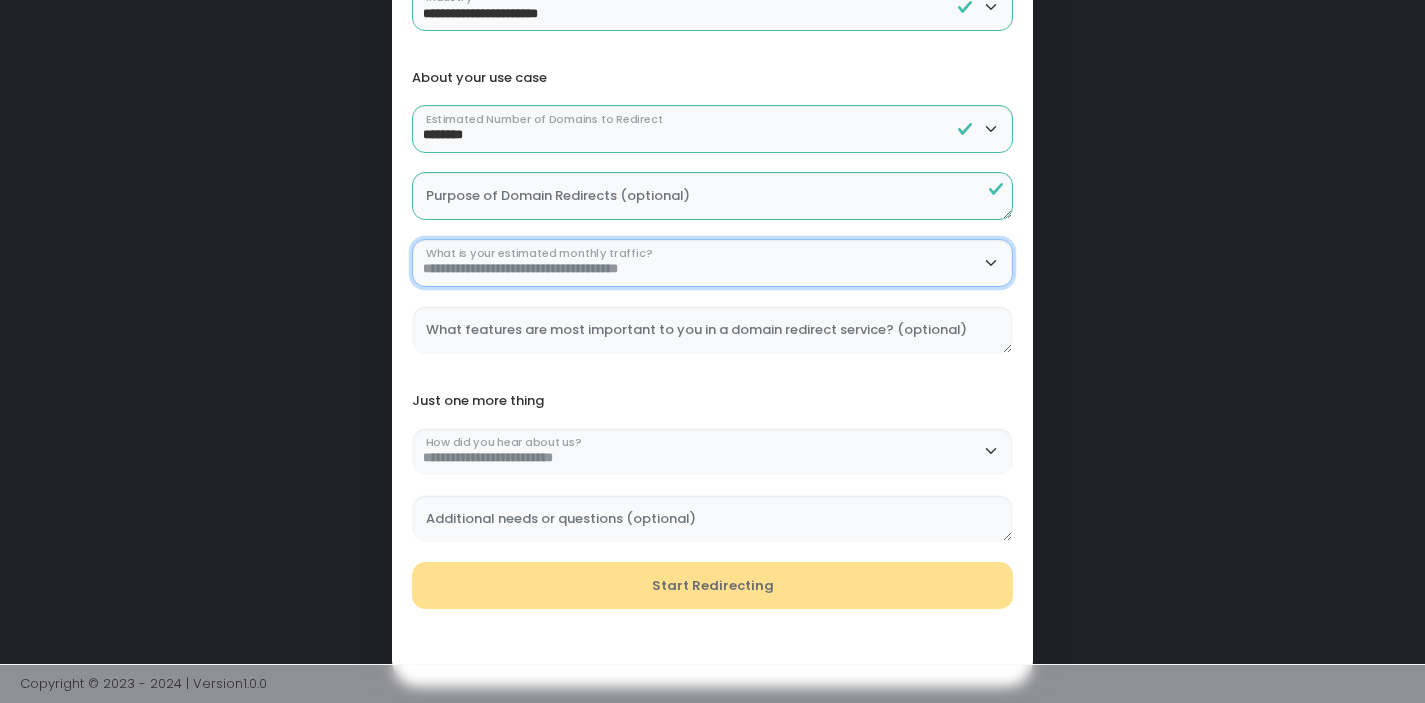 select on "**********" 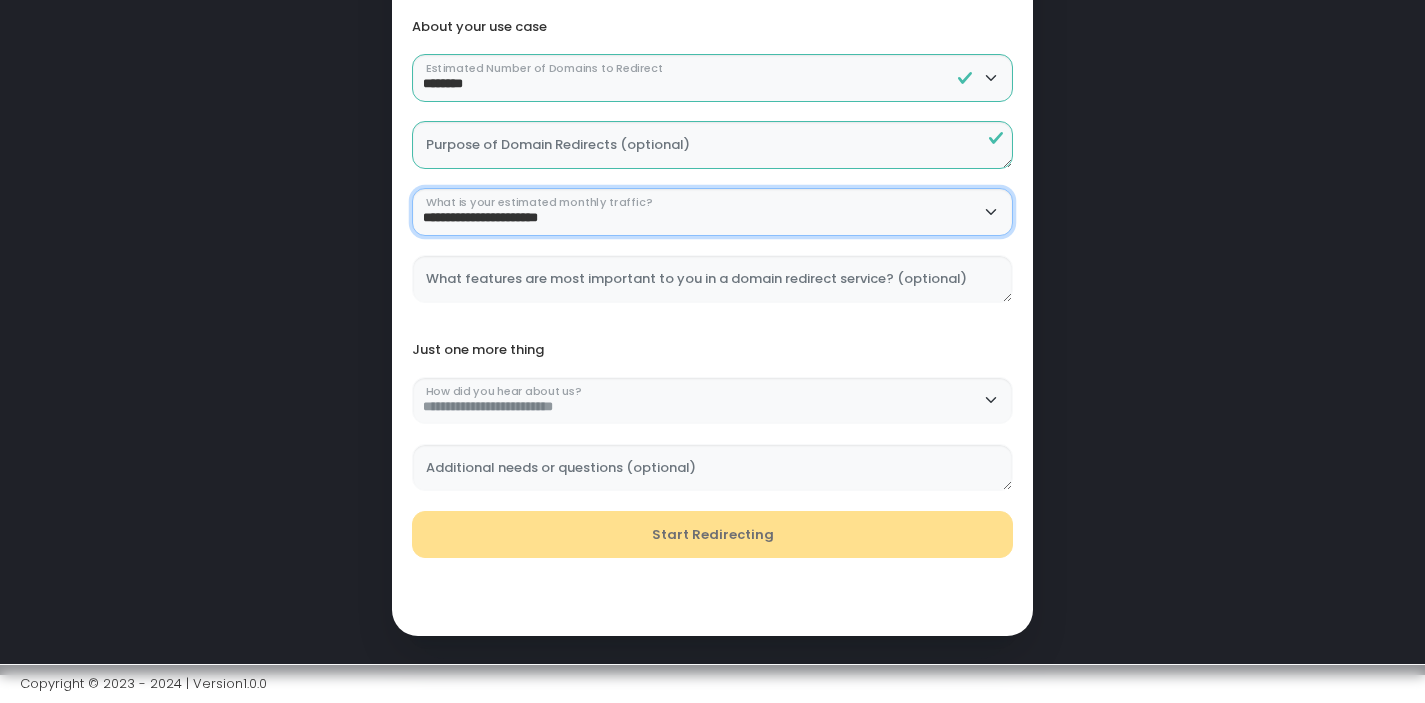 scroll, scrollTop: 401, scrollLeft: 0, axis: vertical 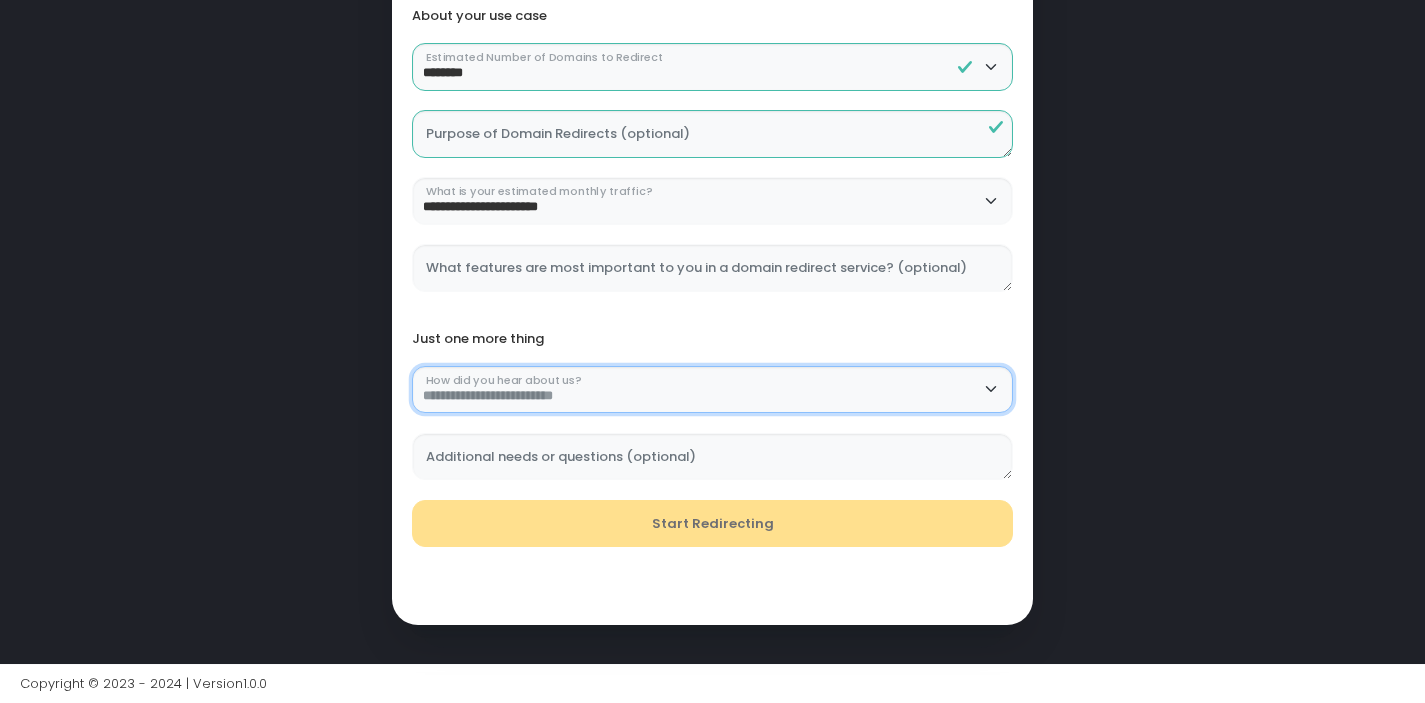 click on "**********" at bounding box center (713, 390) 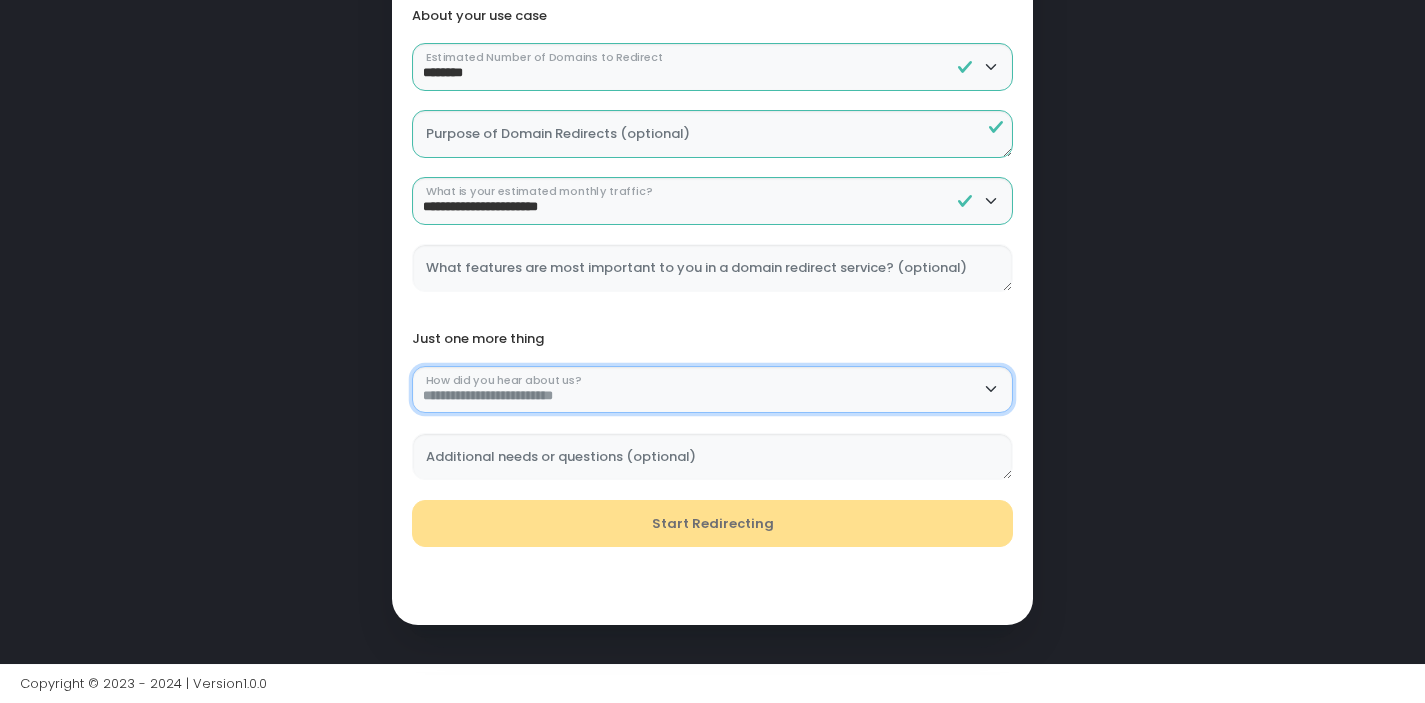select on "******" 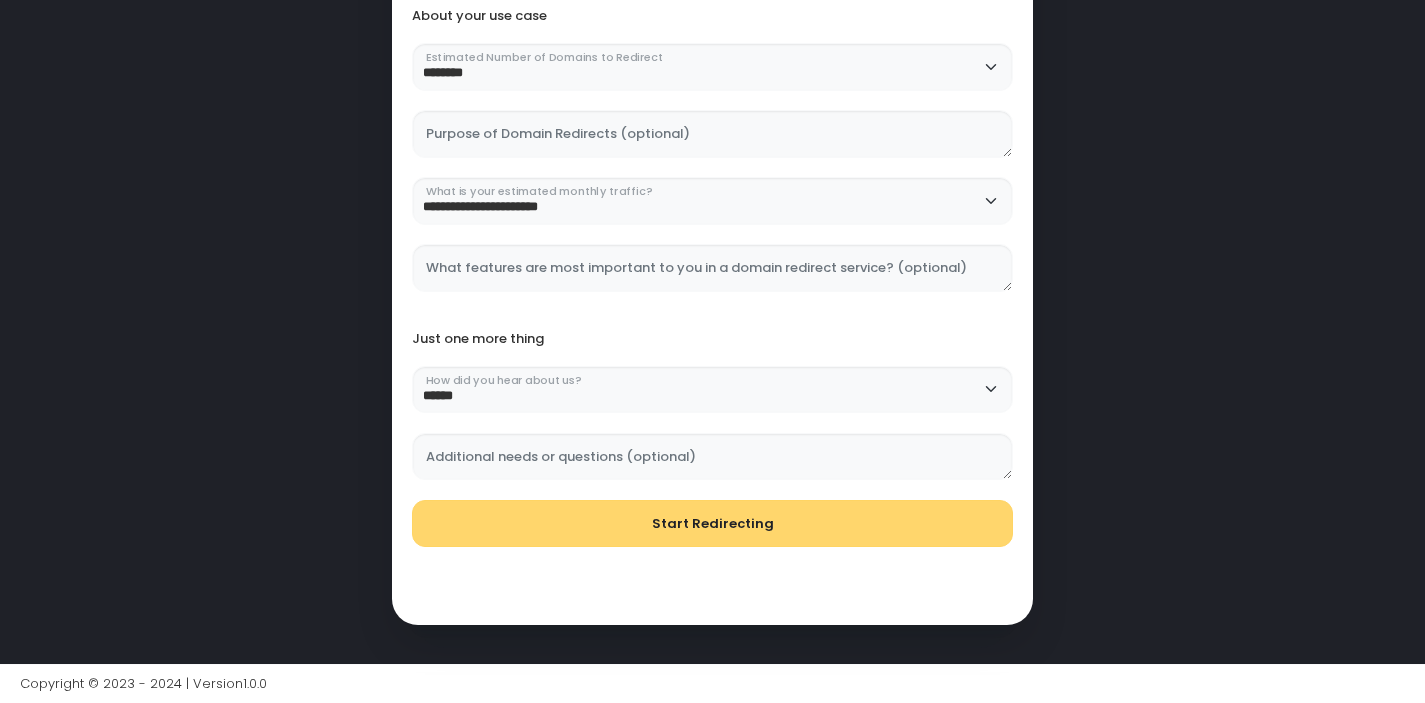 click on "Start Redirecting" at bounding box center (713, 524) 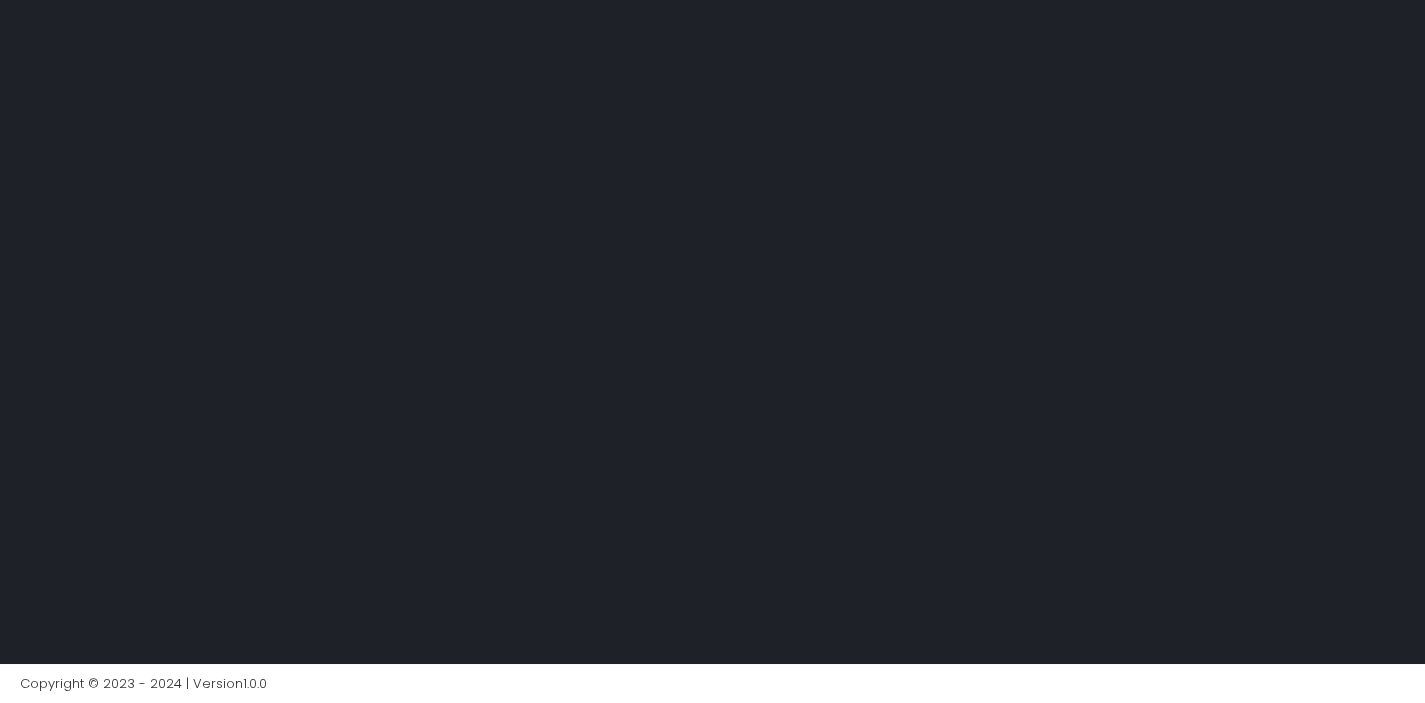 scroll, scrollTop: 0, scrollLeft: 0, axis: both 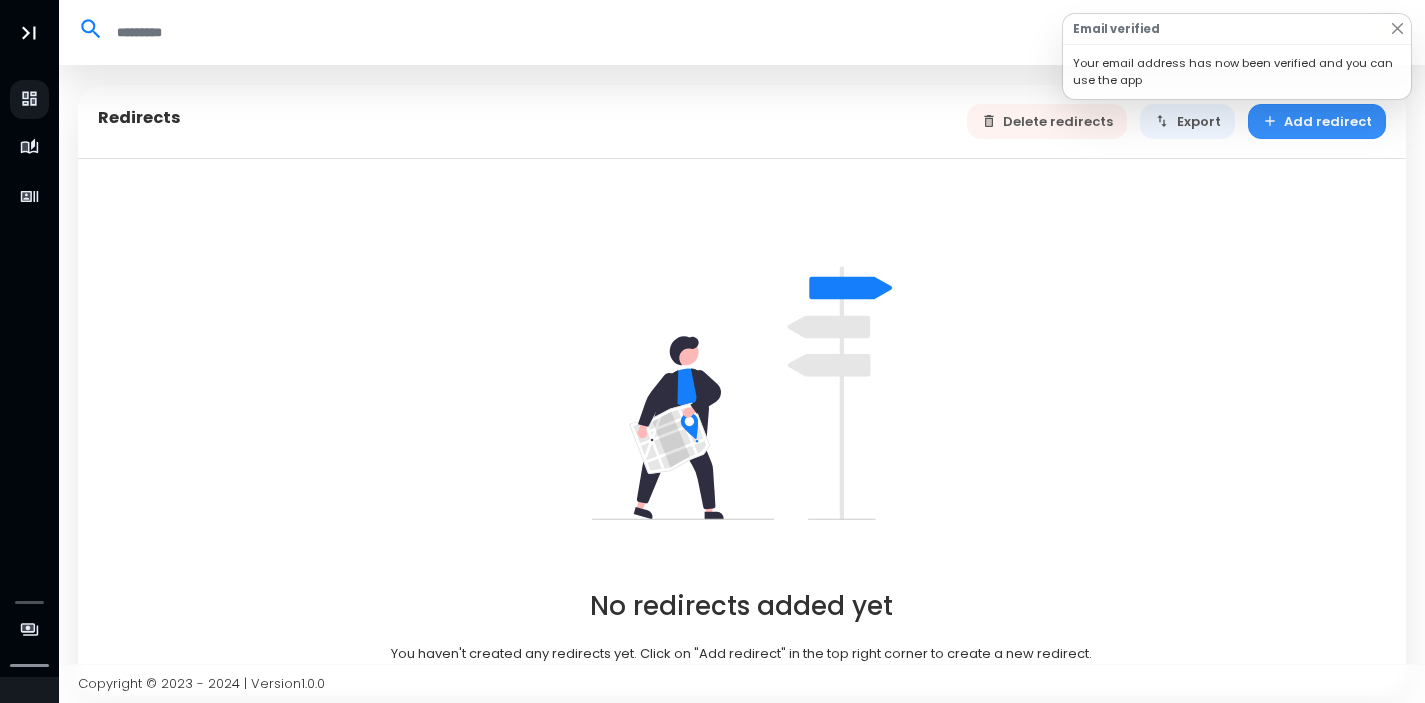 click on "Add redirect" at bounding box center (1317, 121) 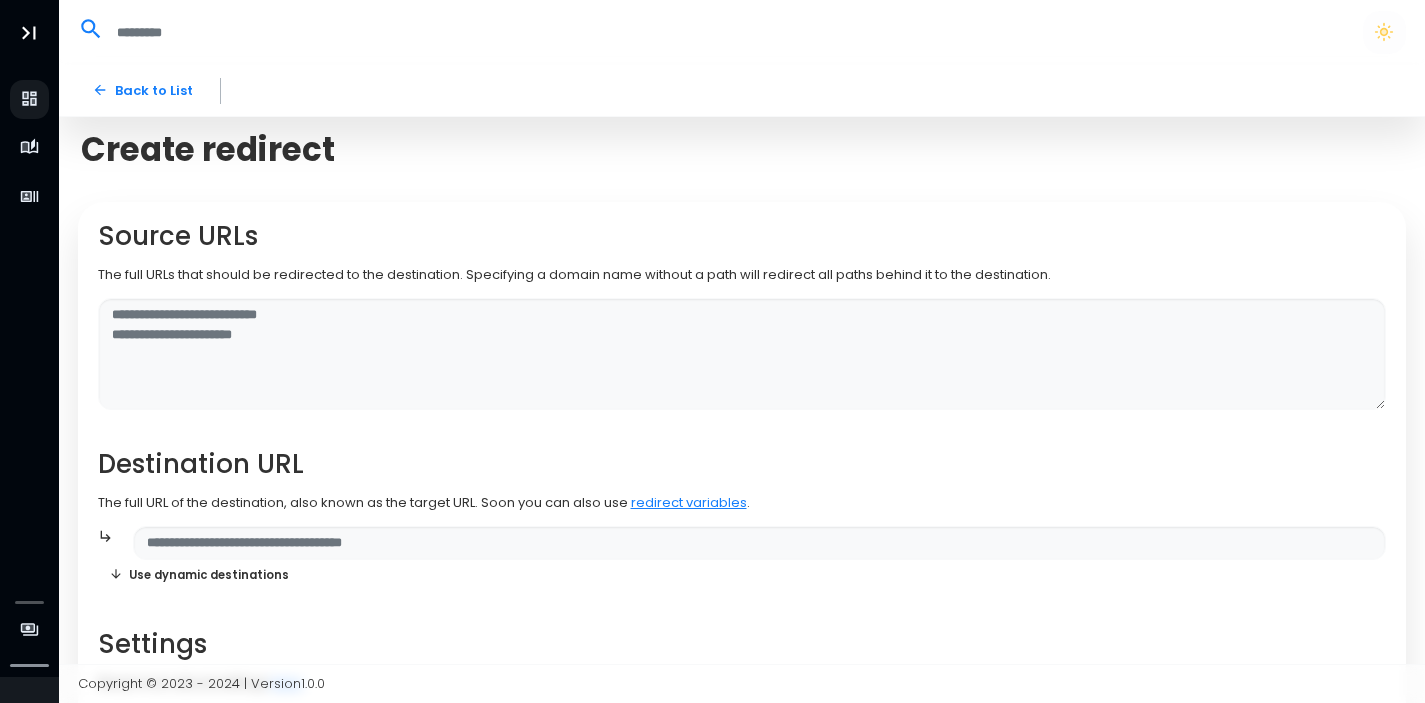 scroll, scrollTop: 21, scrollLeft: 0, axis: vertical 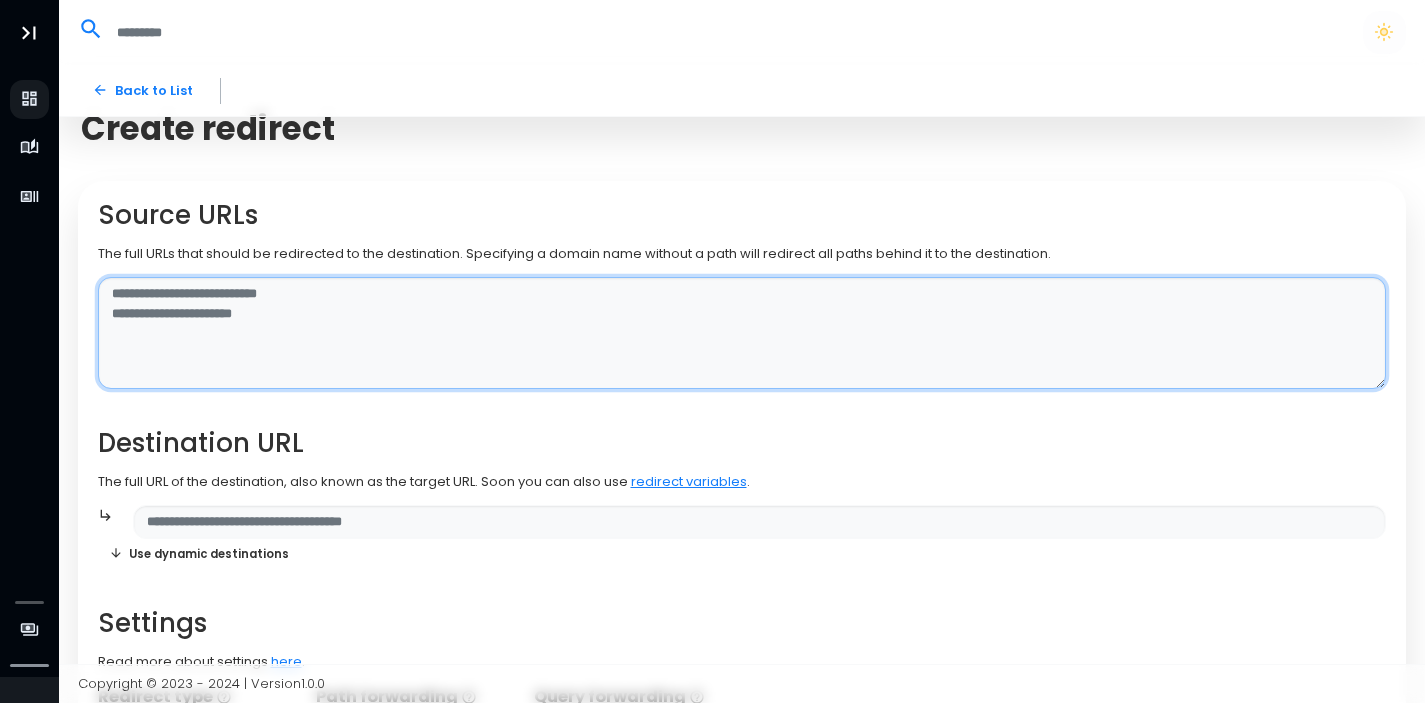 click at bounding box center (742, 333) 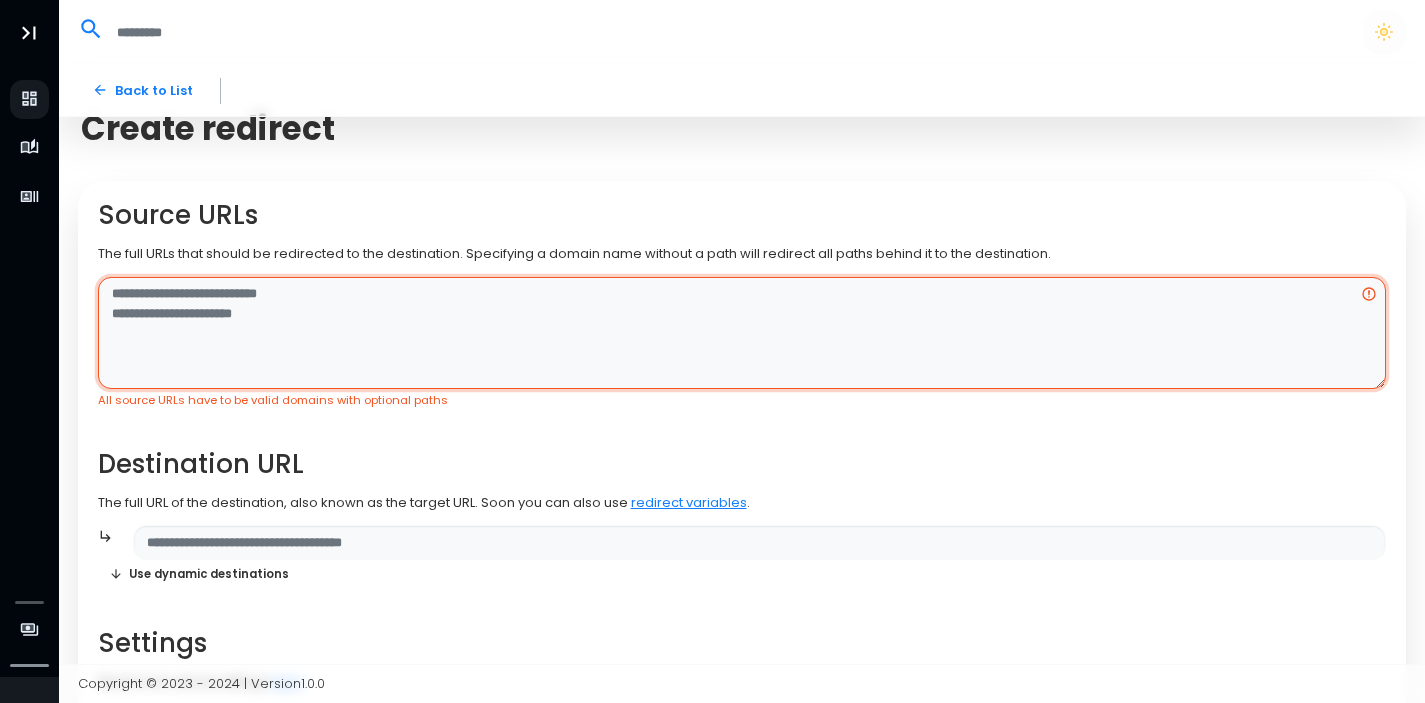 click at bounding box center [742, 333] 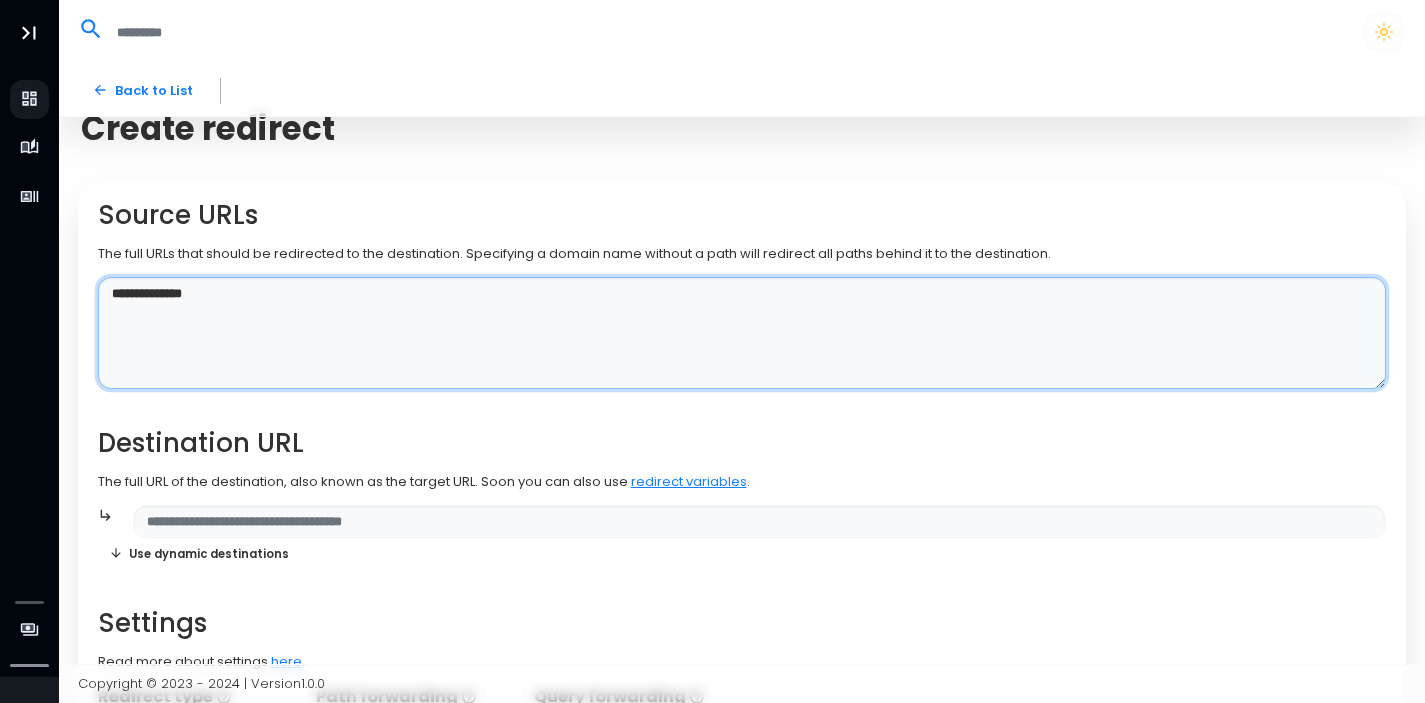 type on "**********" 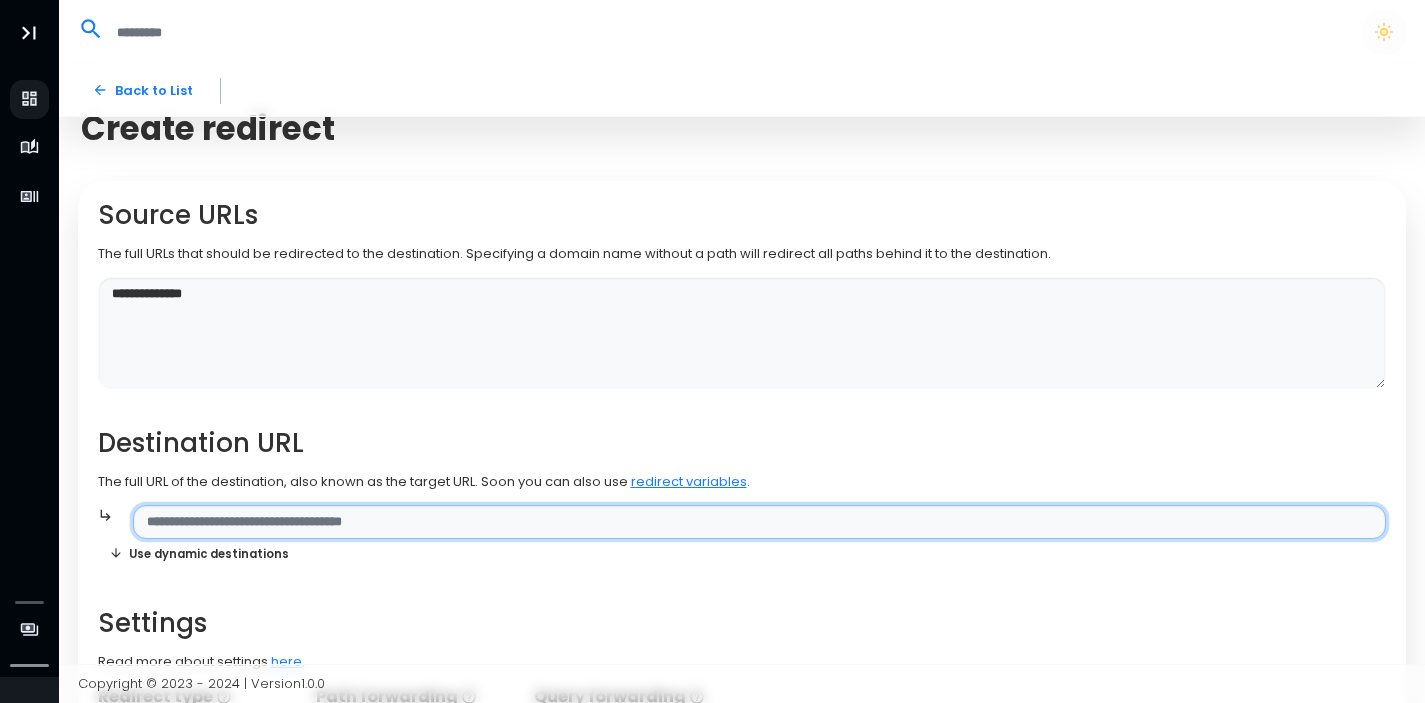 click at bounding box center [759, 522] 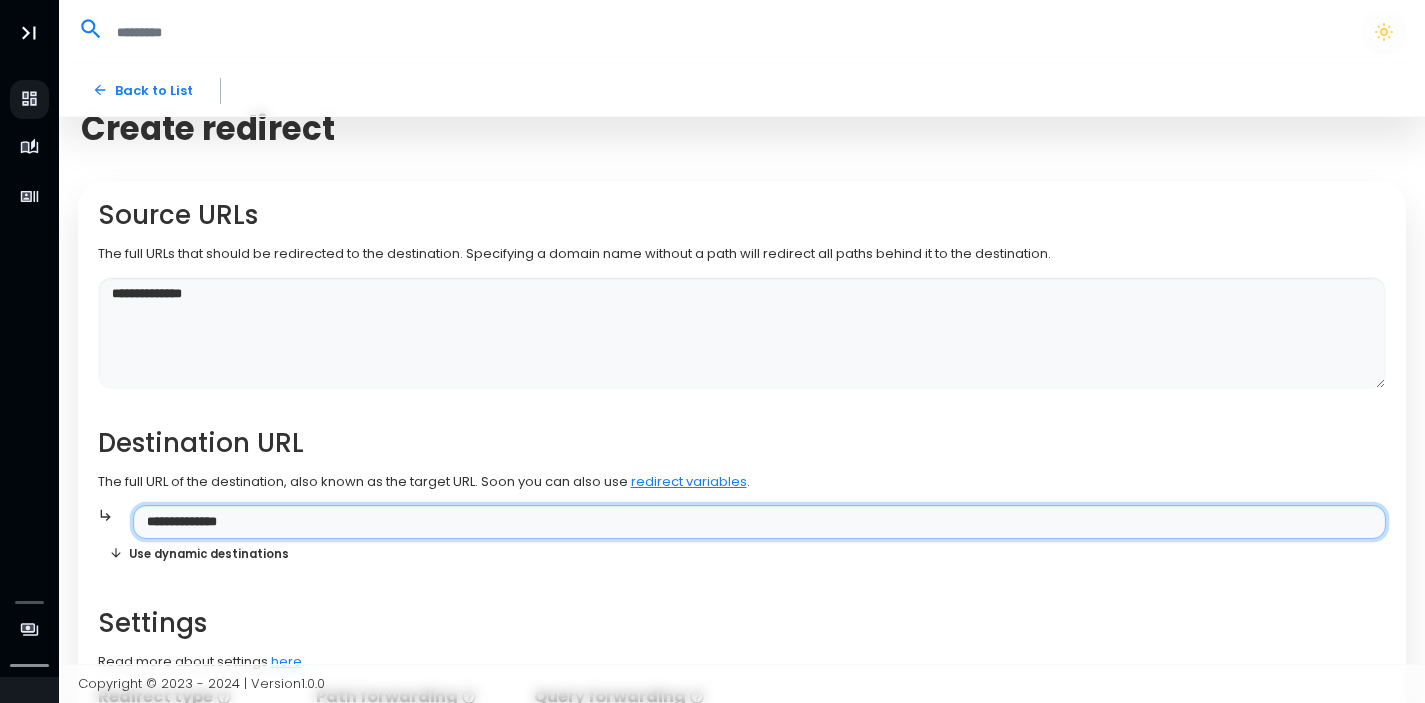 click on "**********" at bounding box center (759, 522) 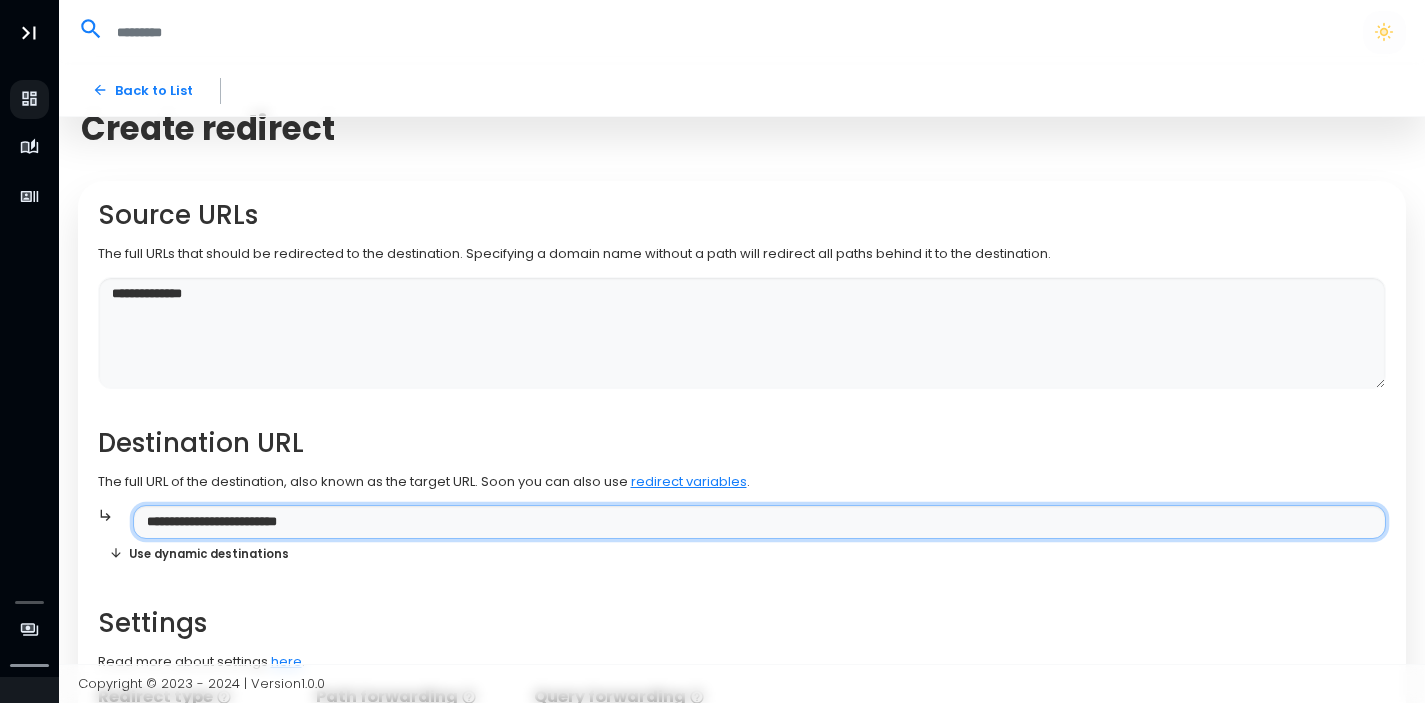 type on "**********" 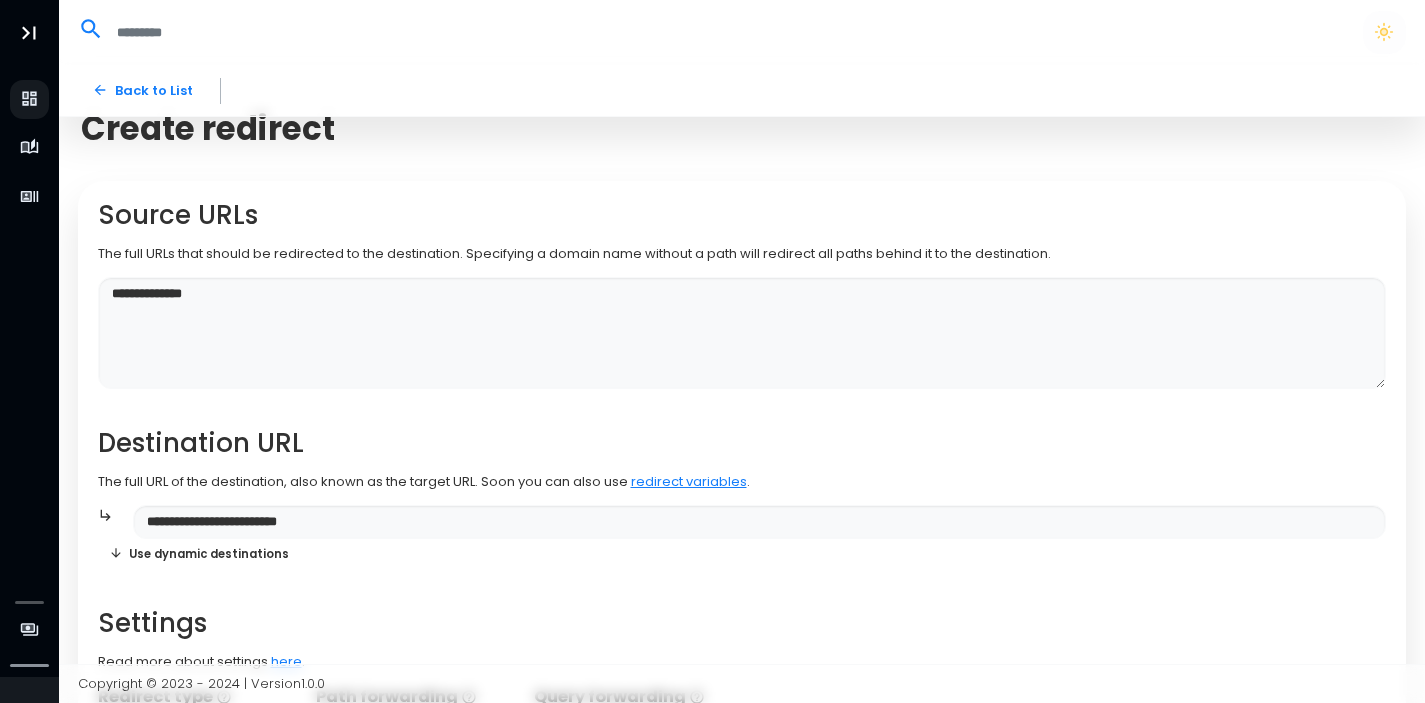 click on "Settings" at bounding box center (742, 623) 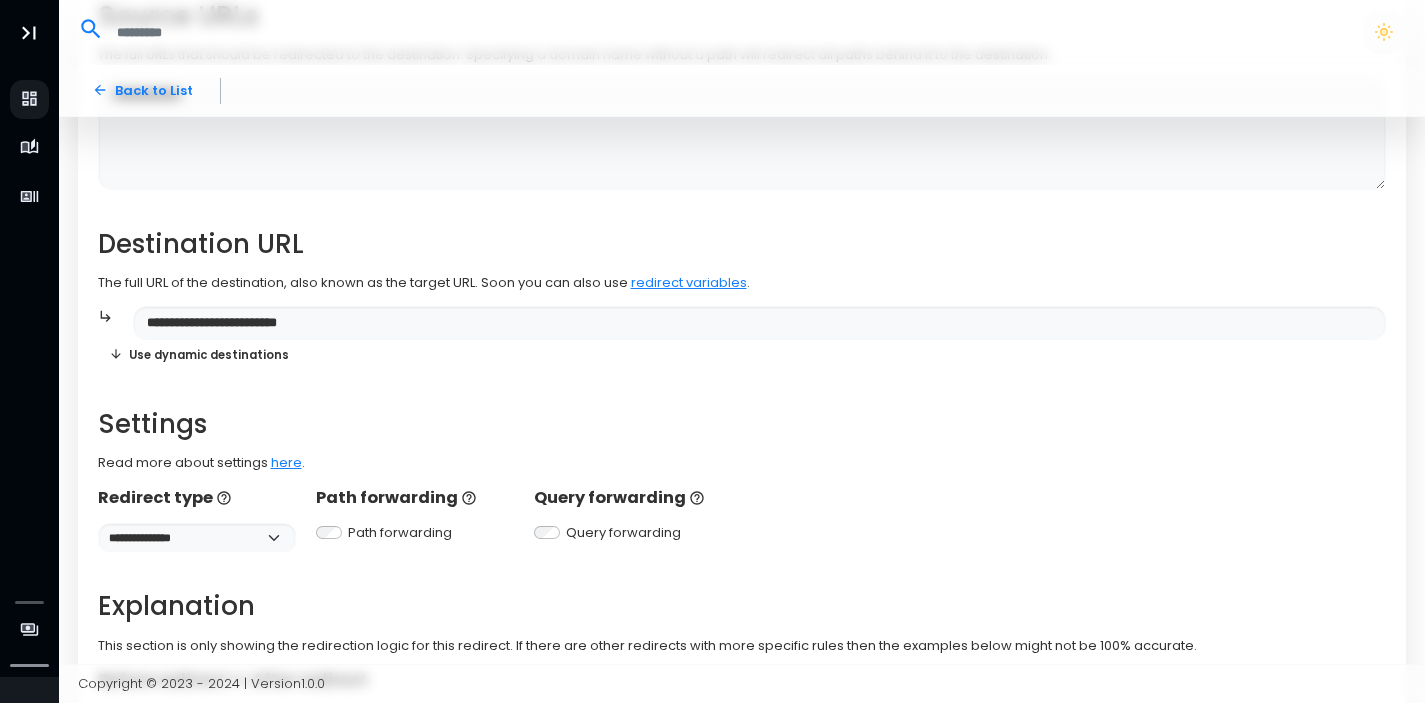 scroll, scrollTop: 452, scrollLeft: 0, axis: vertical 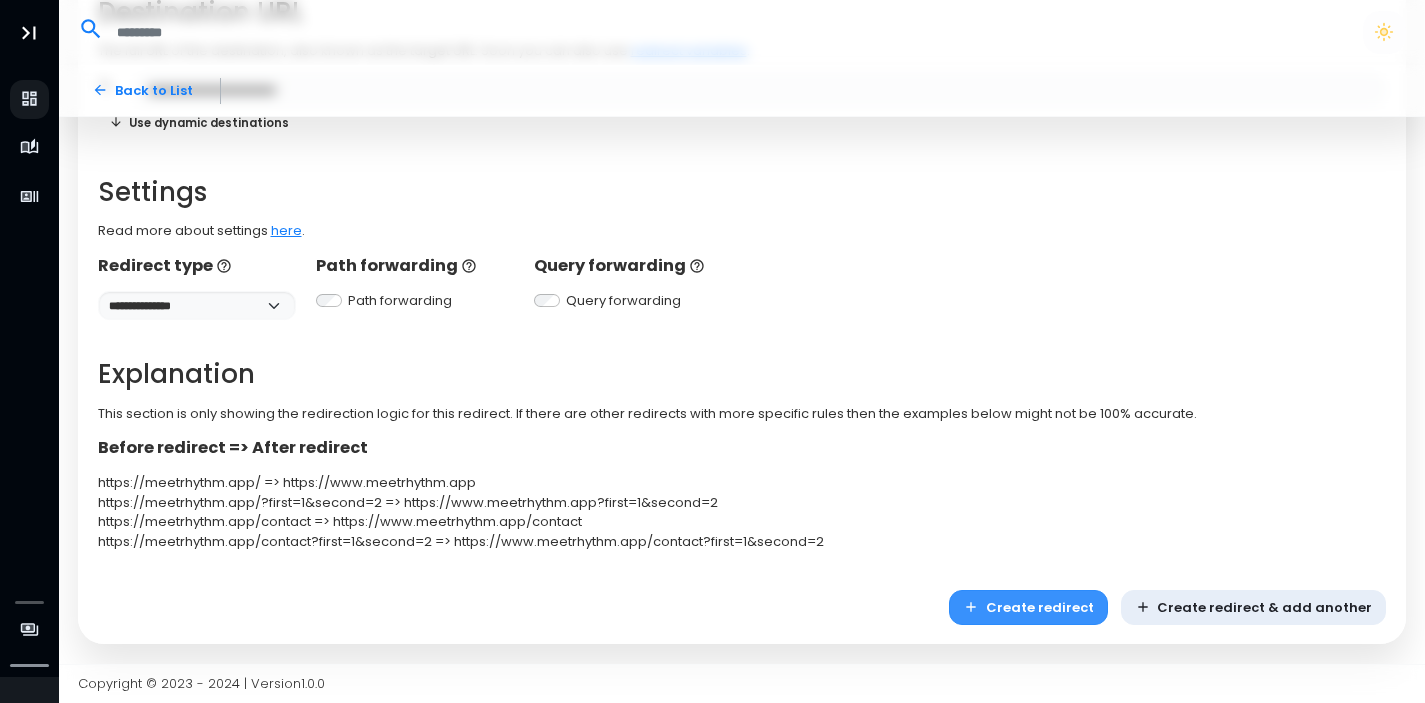 click 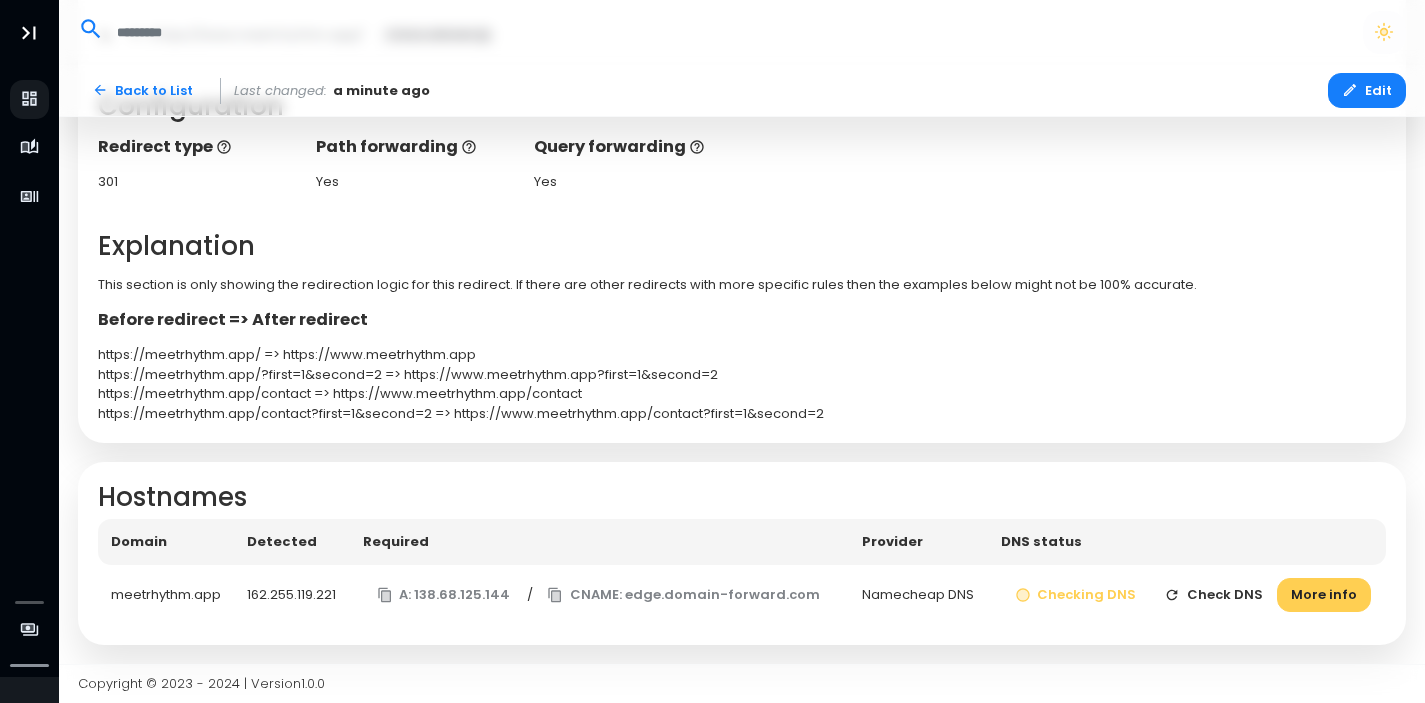 scroll, scrollTop: 418, scrollLeft: 0, axis: vertical 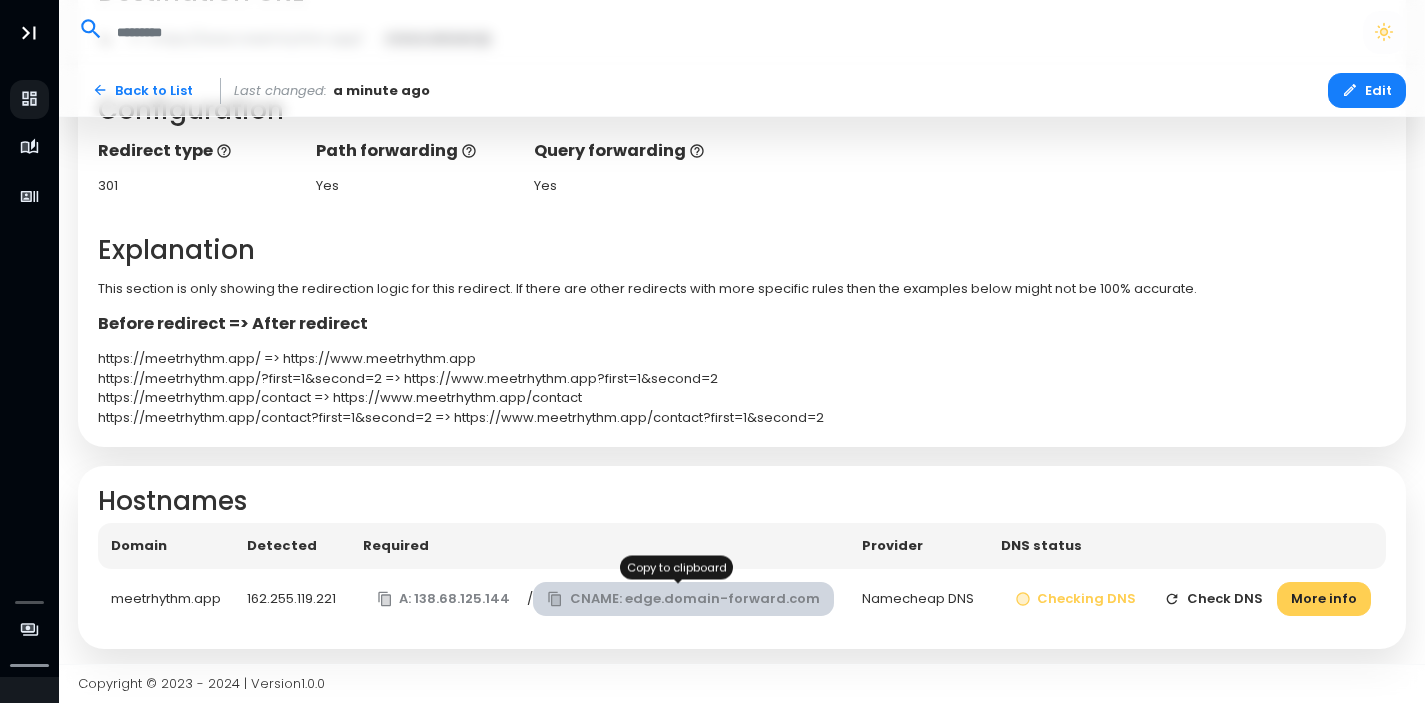 click on "CNAME: edge.domain-forward.com" at bounding box center [683, 599] 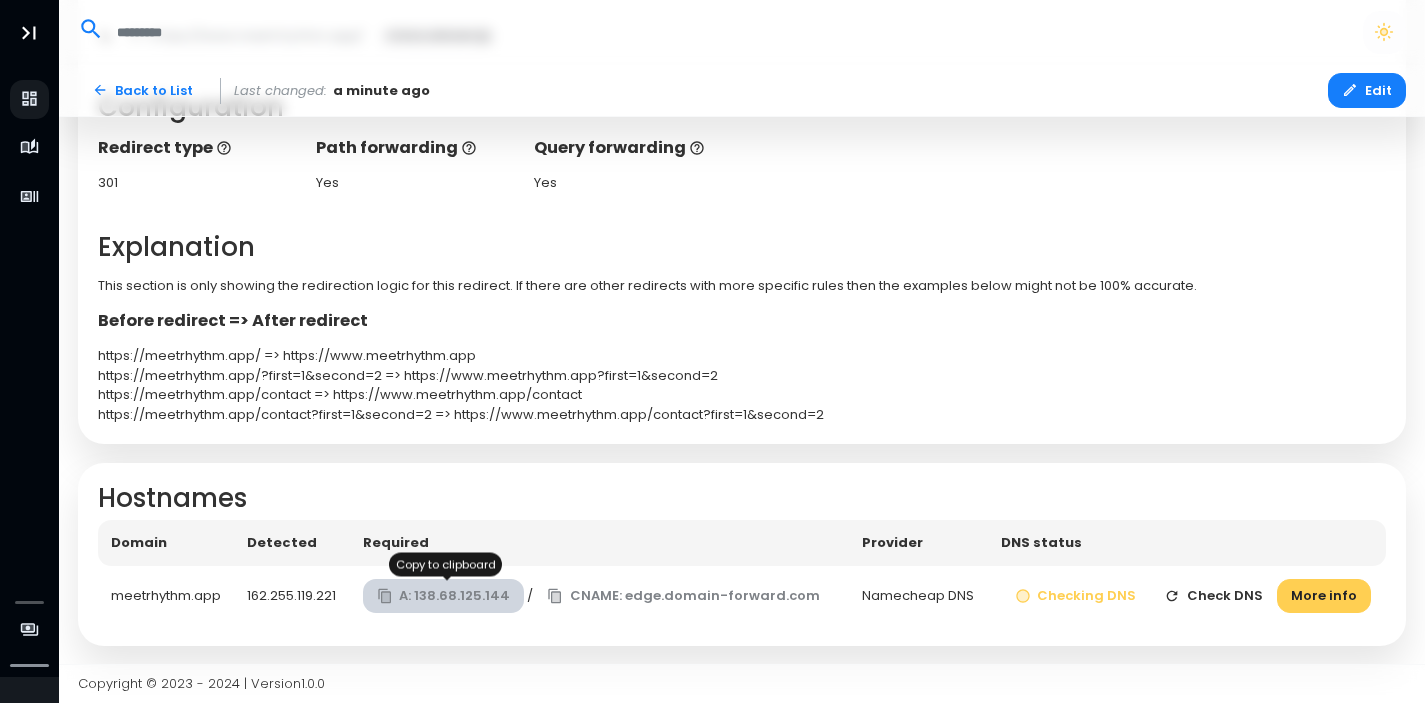 scroll, scrollTop: 422, scrollLeft: 0, axis: vertical 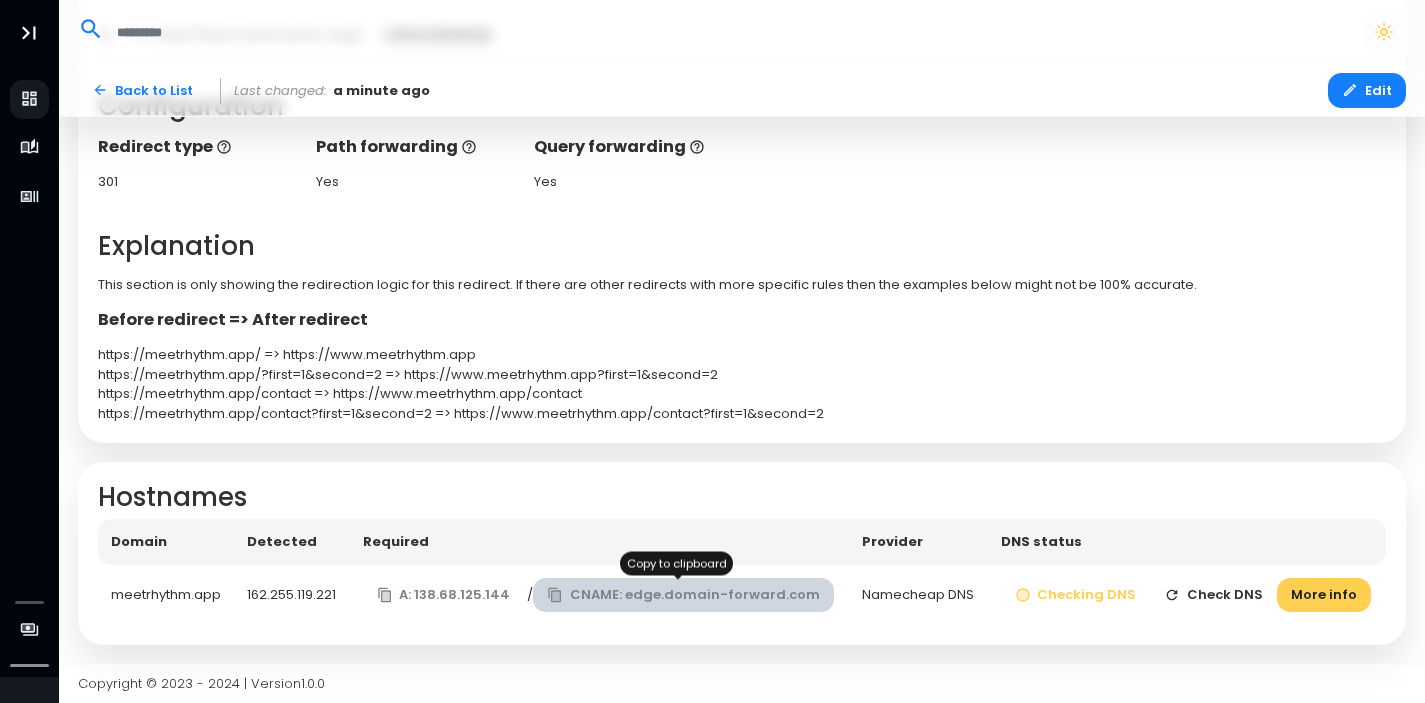 click on "CNAME: edge.domain-forward.com" at bounding box center (683, 595) 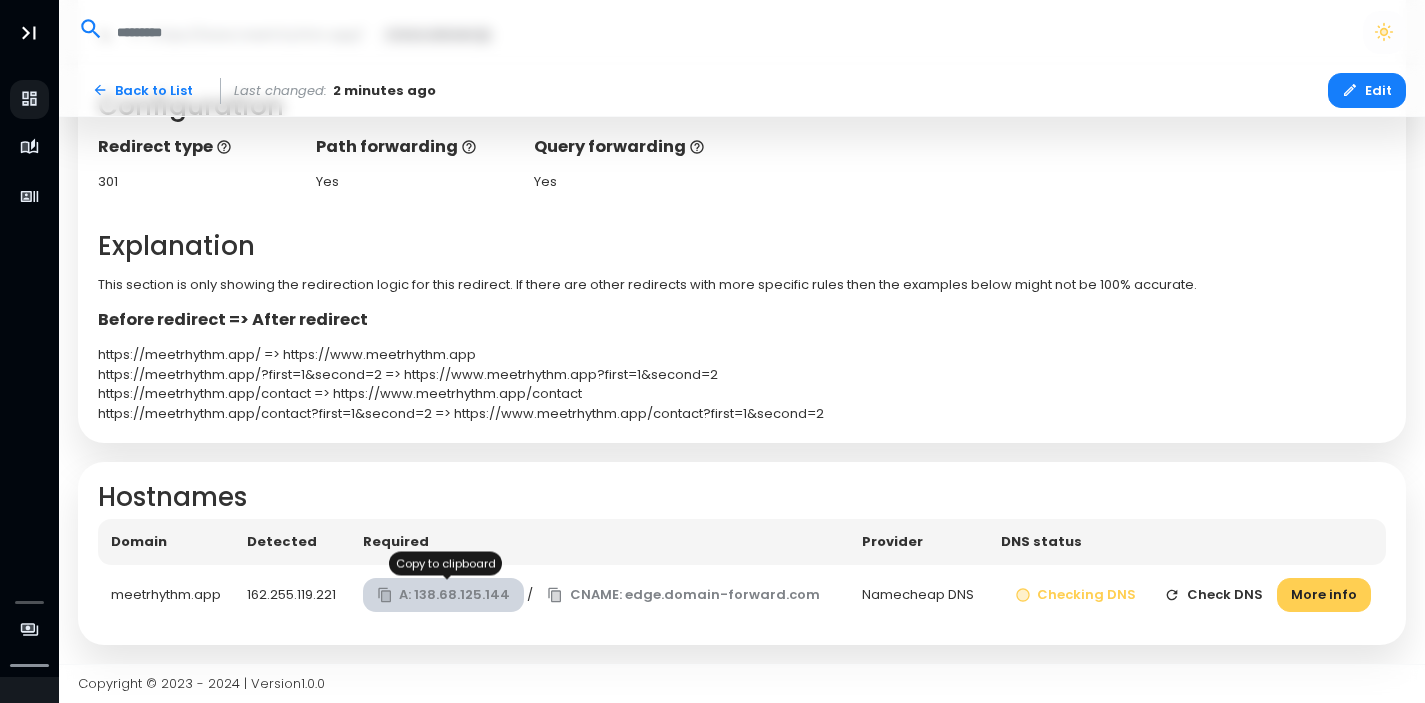 click on "A: 138.68.125.144" at bounding box center [444, 595] 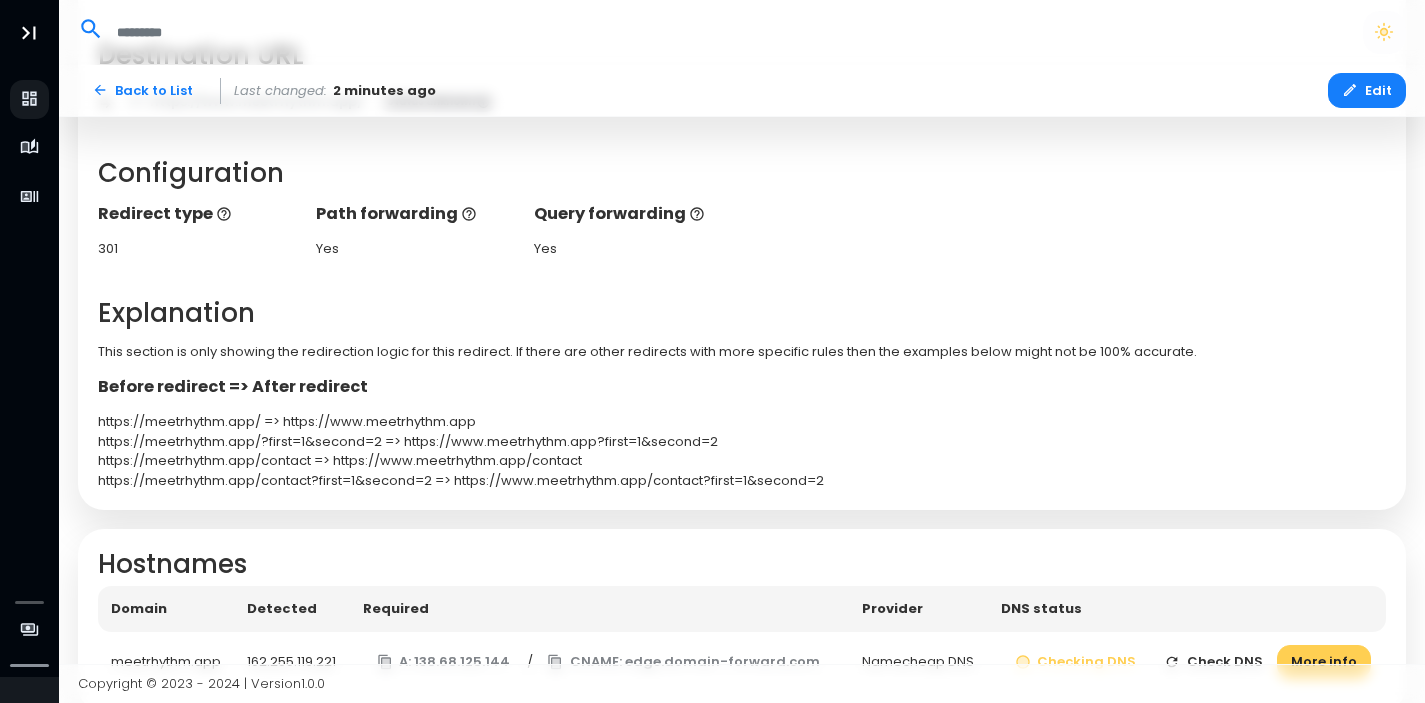 scroll, scrollTop: 422, scrollLeft: 0, axis: vertical 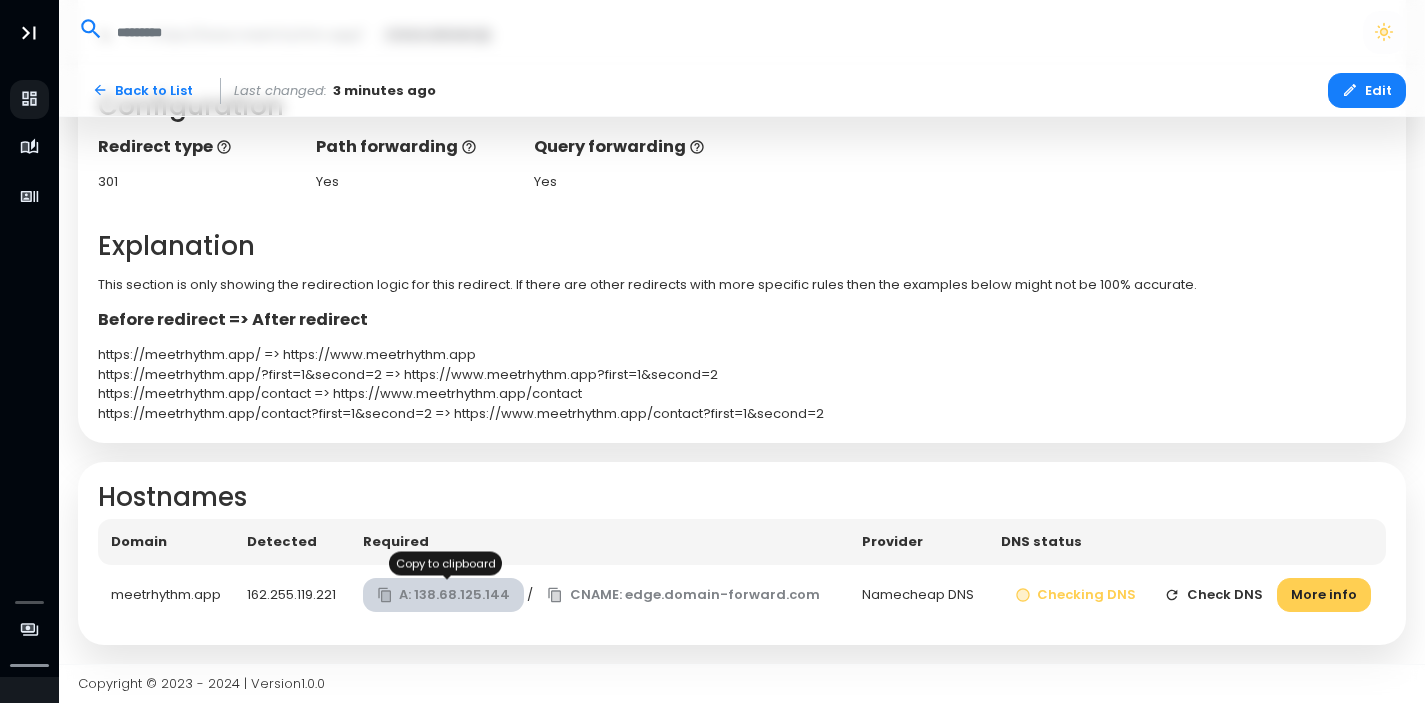 click on "A: 138.68.125.144" at bounding box center (444, 595) 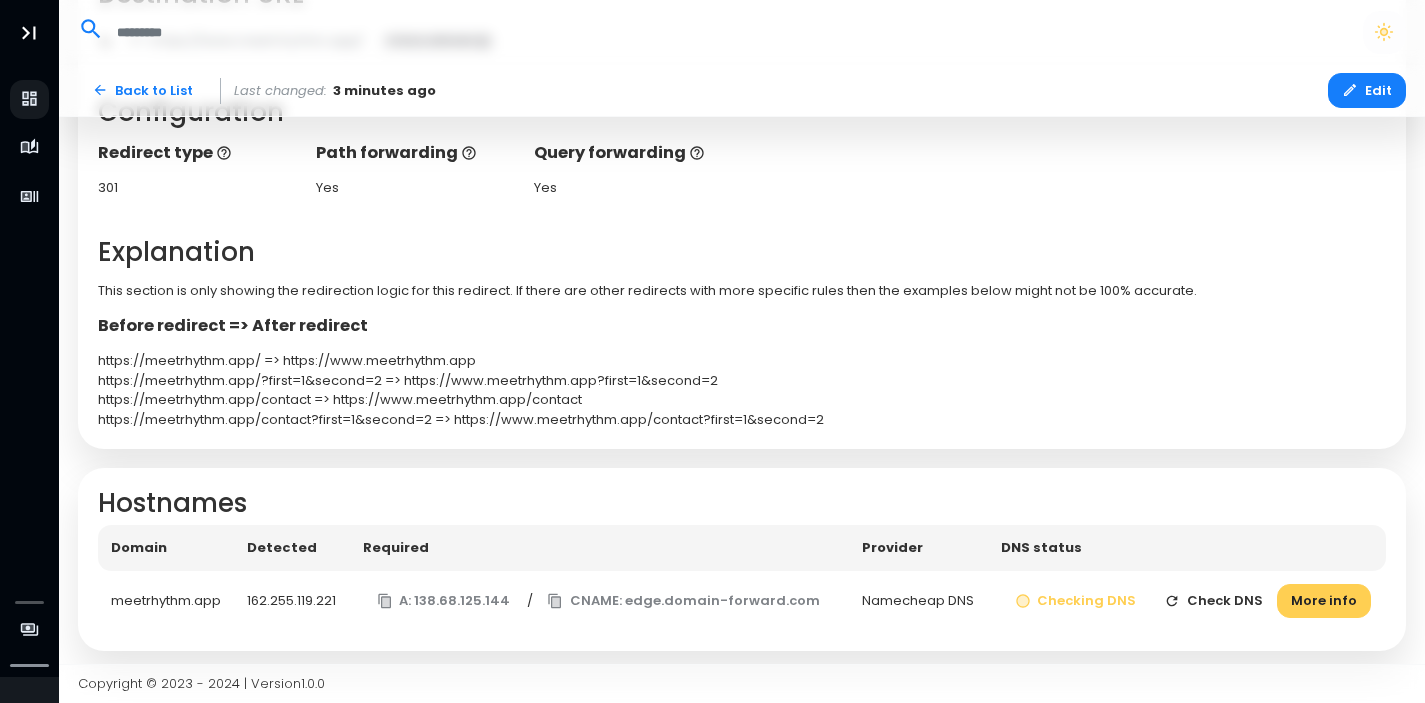 scroll, scrollTop: 422, scrollLeft: 0, axis: vertical 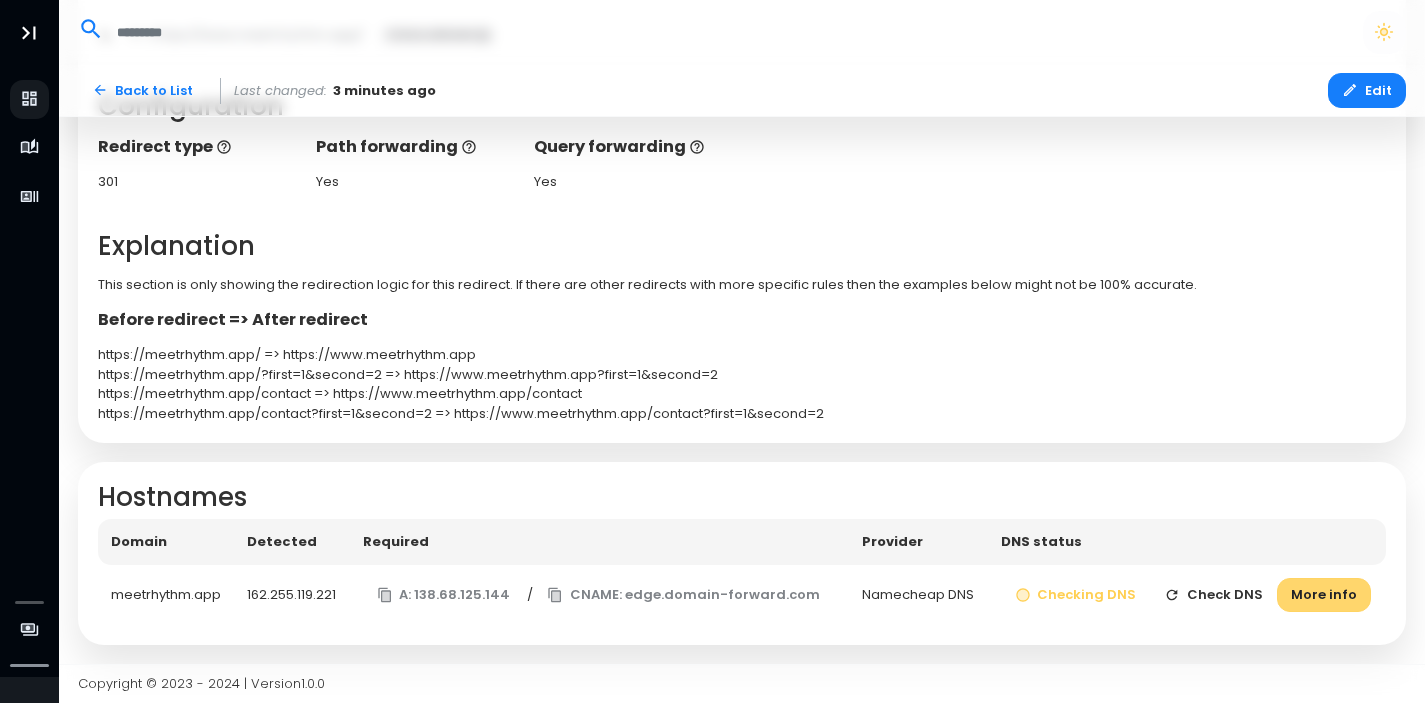 click on "More info" at bounding box center [1324, 595] 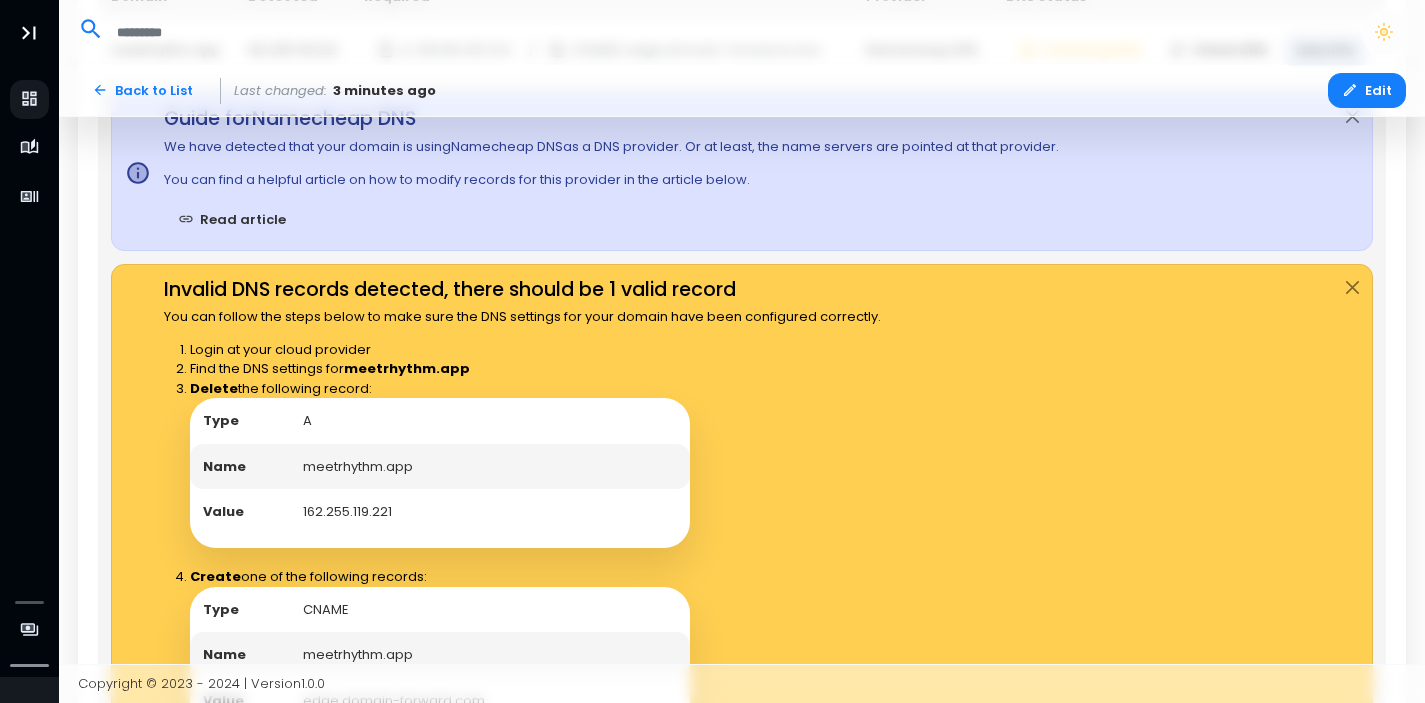 scroll, scrollTop: 1541, scrollLeft: 0, axis: vertical 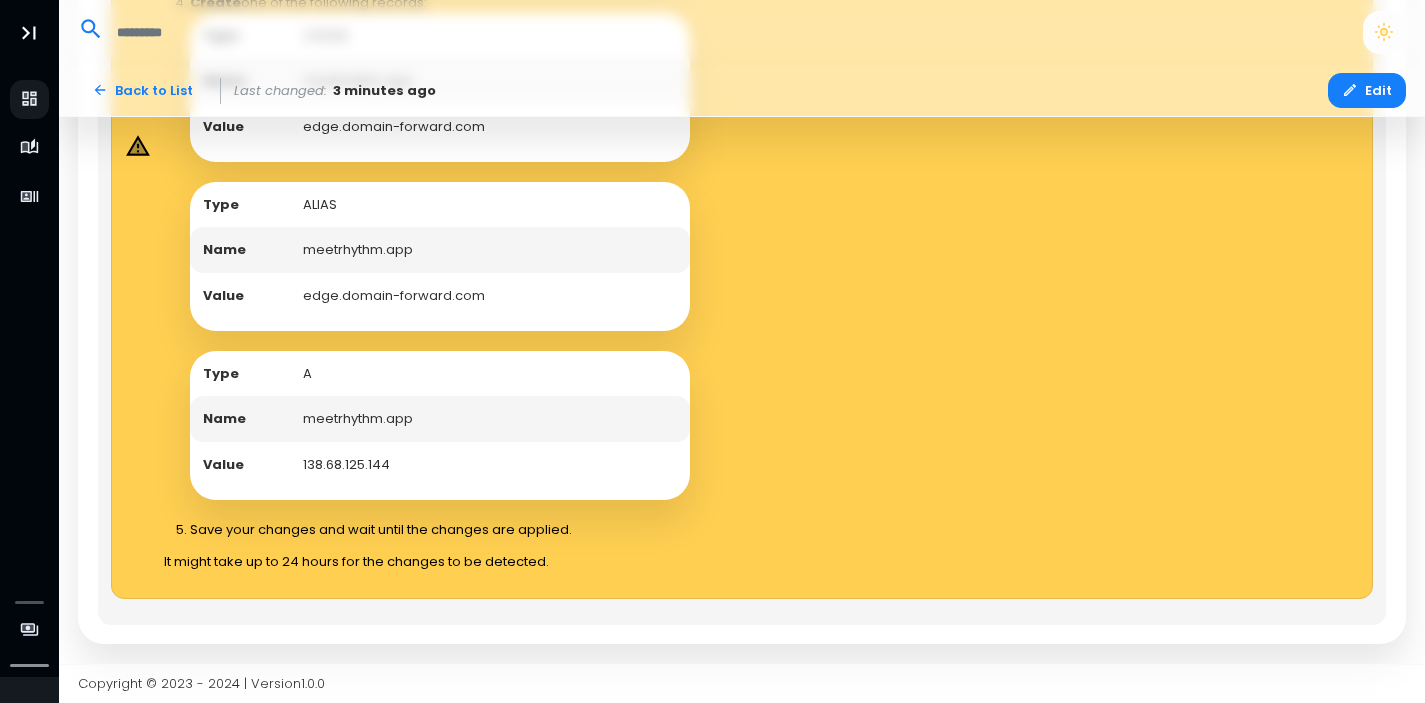 click on "138.68.125.144" at bounding box center [490, 465] 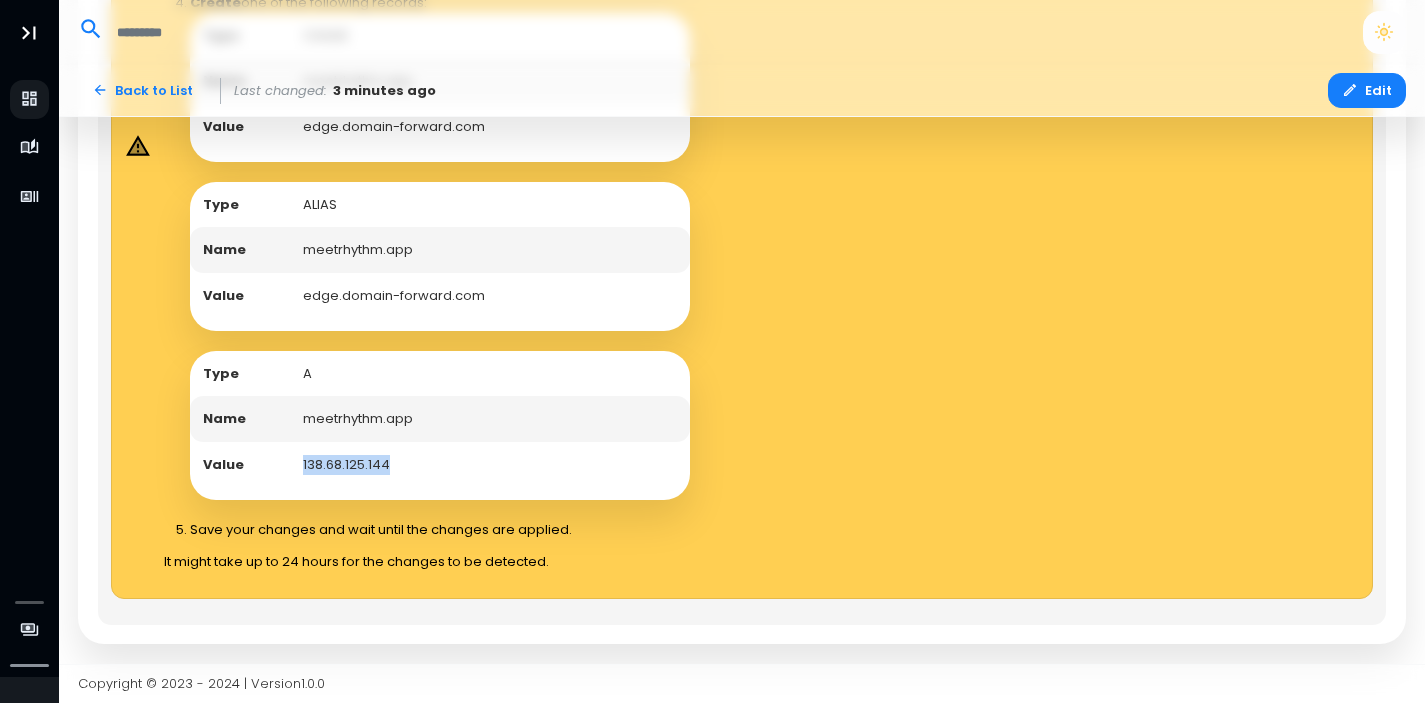 click on "138.68.125.144" at bounding box center (490, 465) 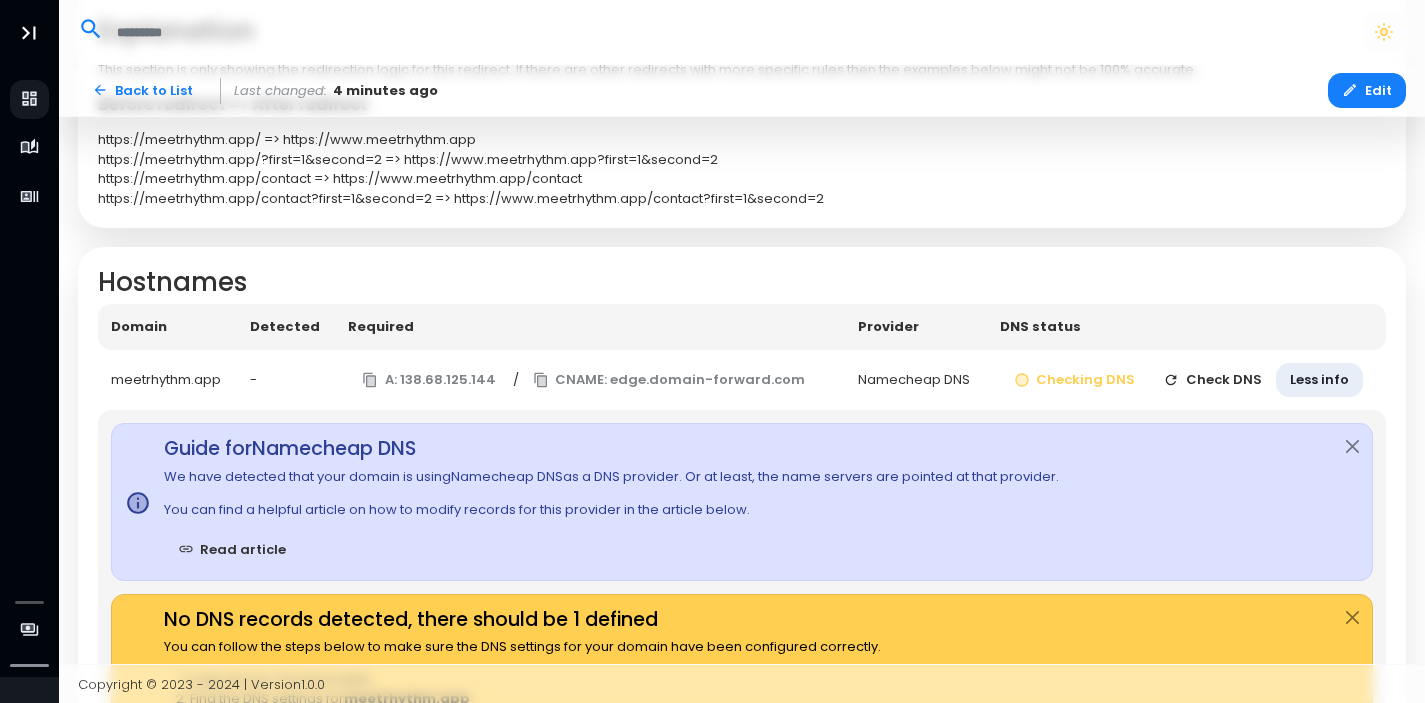 scroll, scrollTop: 599, scrollLeft: 0, axis: vertical 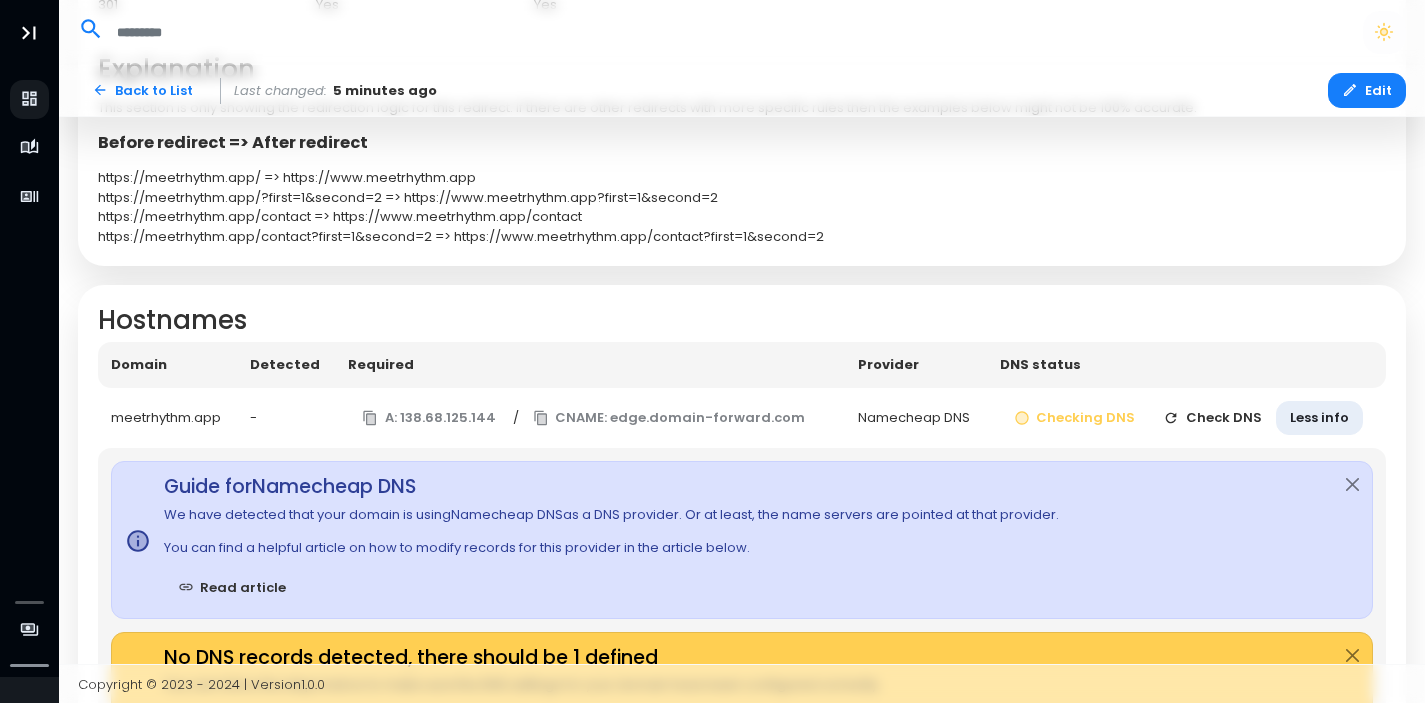click on "Check DNS" at bounding box center (1212, 418) 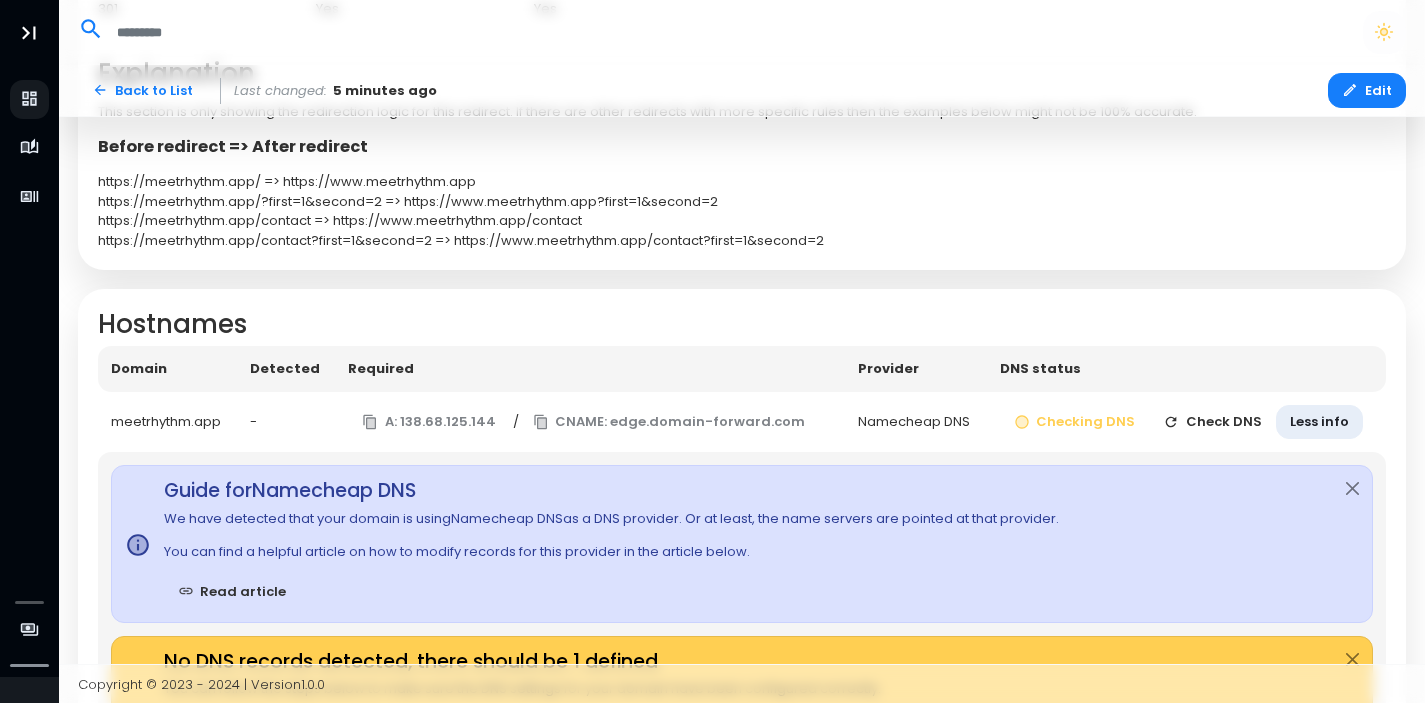 scroll, scrollTop: 595, scrollLeft: 0, axis: vertical 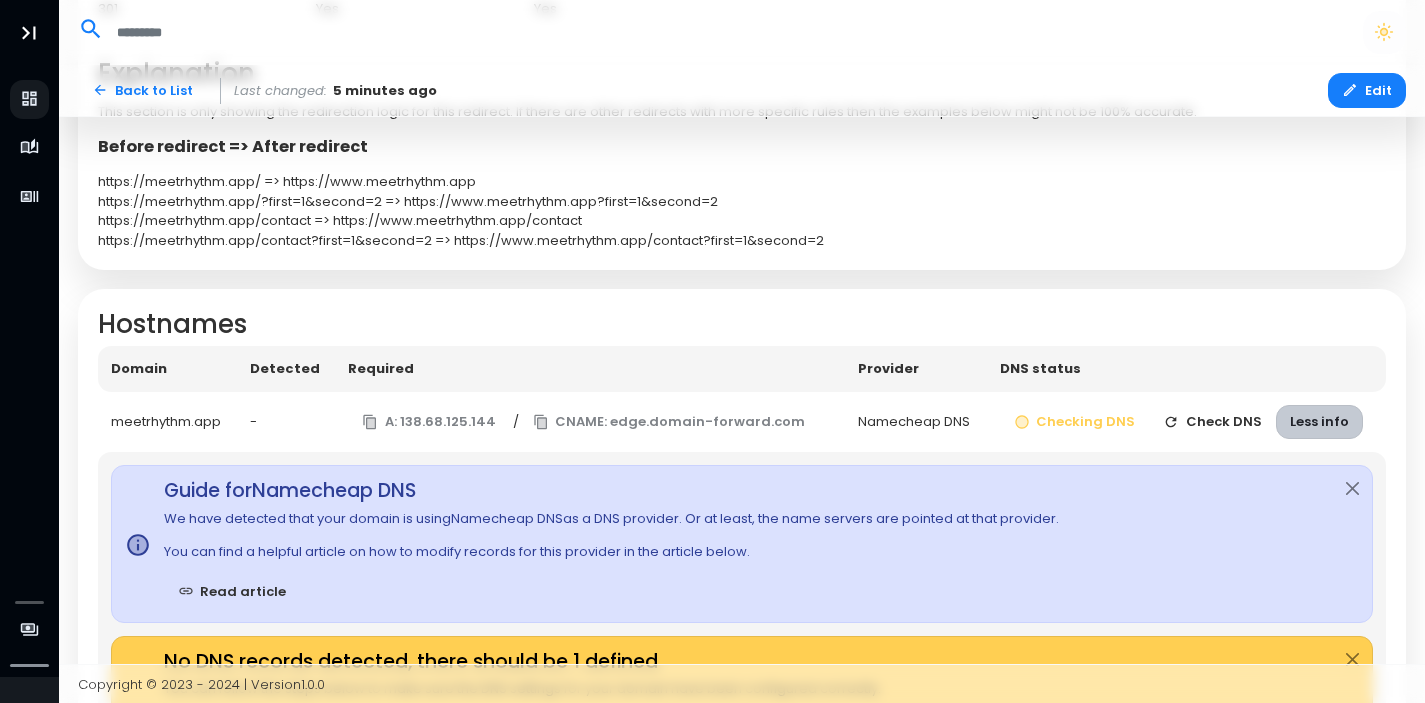click on "Less info" at bounding box center (1319, 422) 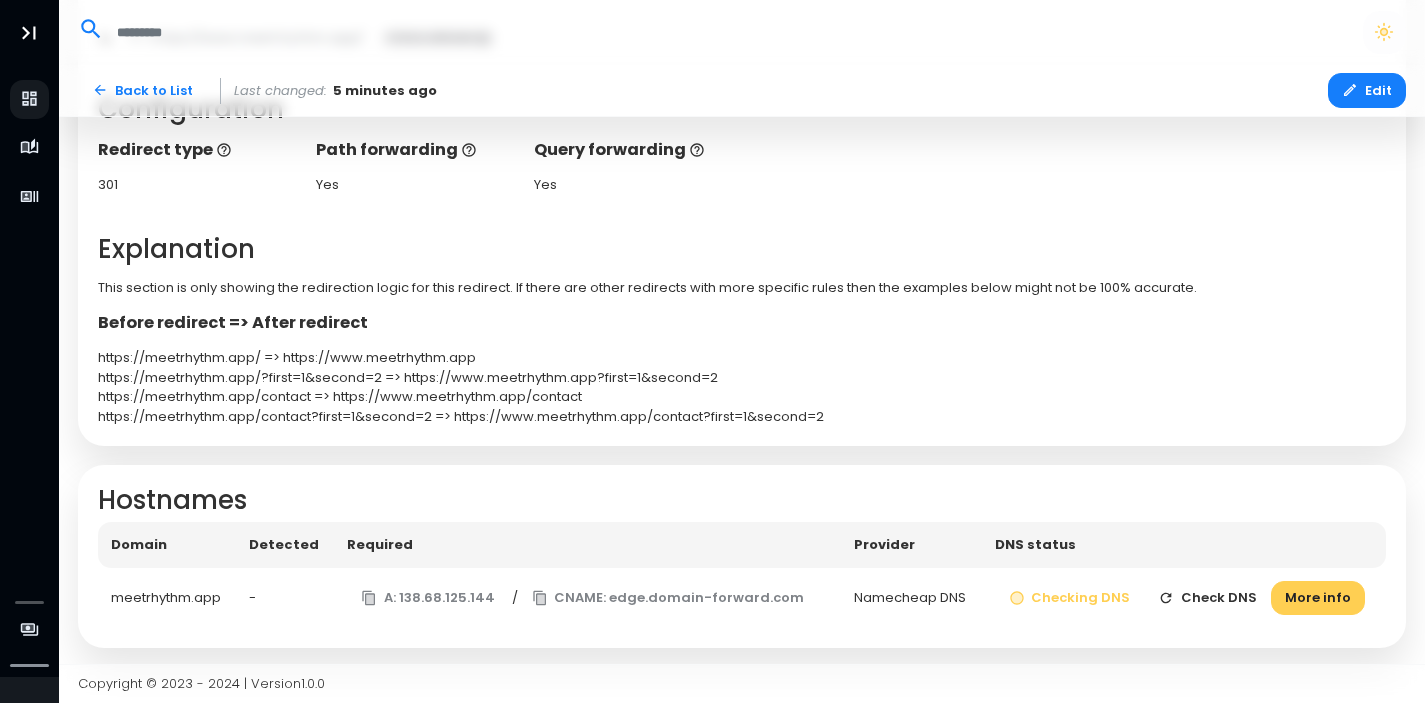 scroll, scrollTop: 422, scrollLeft: 0, axis: vertical 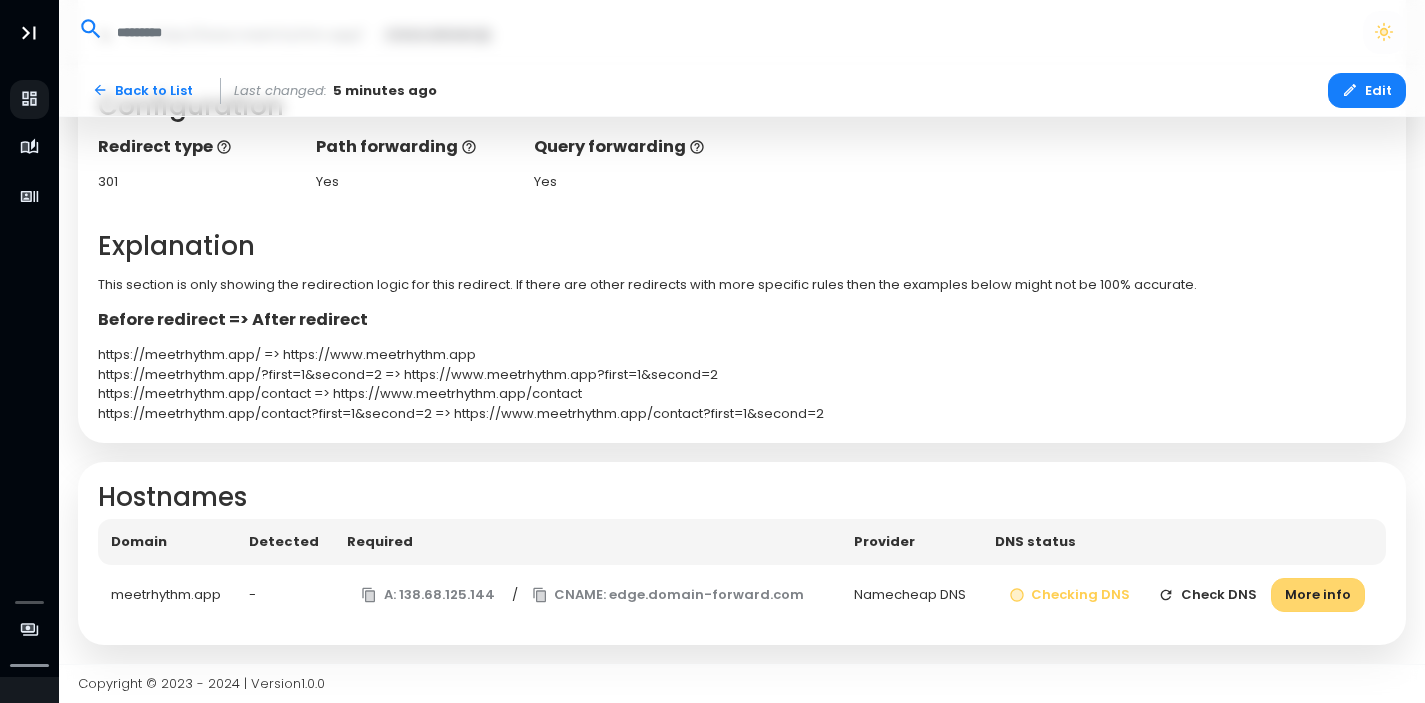 click on "More info" at bounding box center [1318, 595] 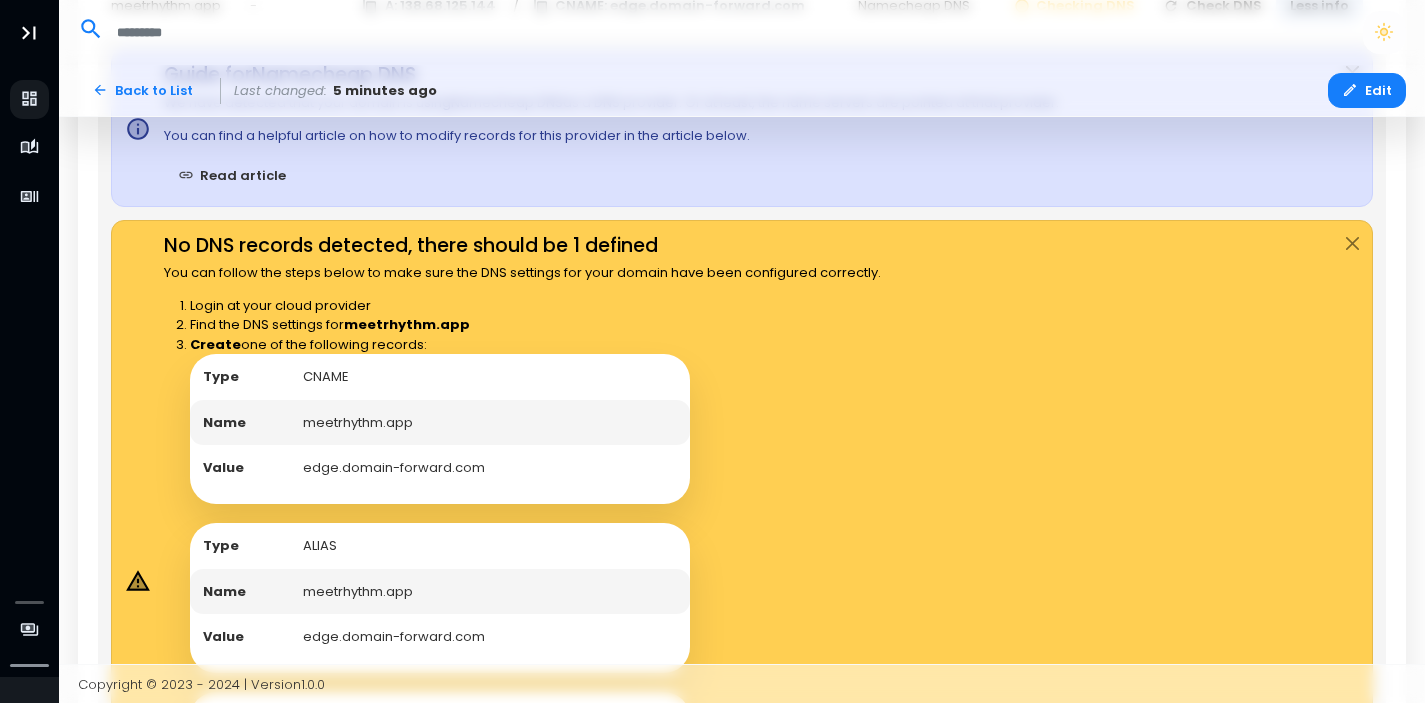 scroll, scrollTop: 970, scrollLeft: 0, axis: vertical 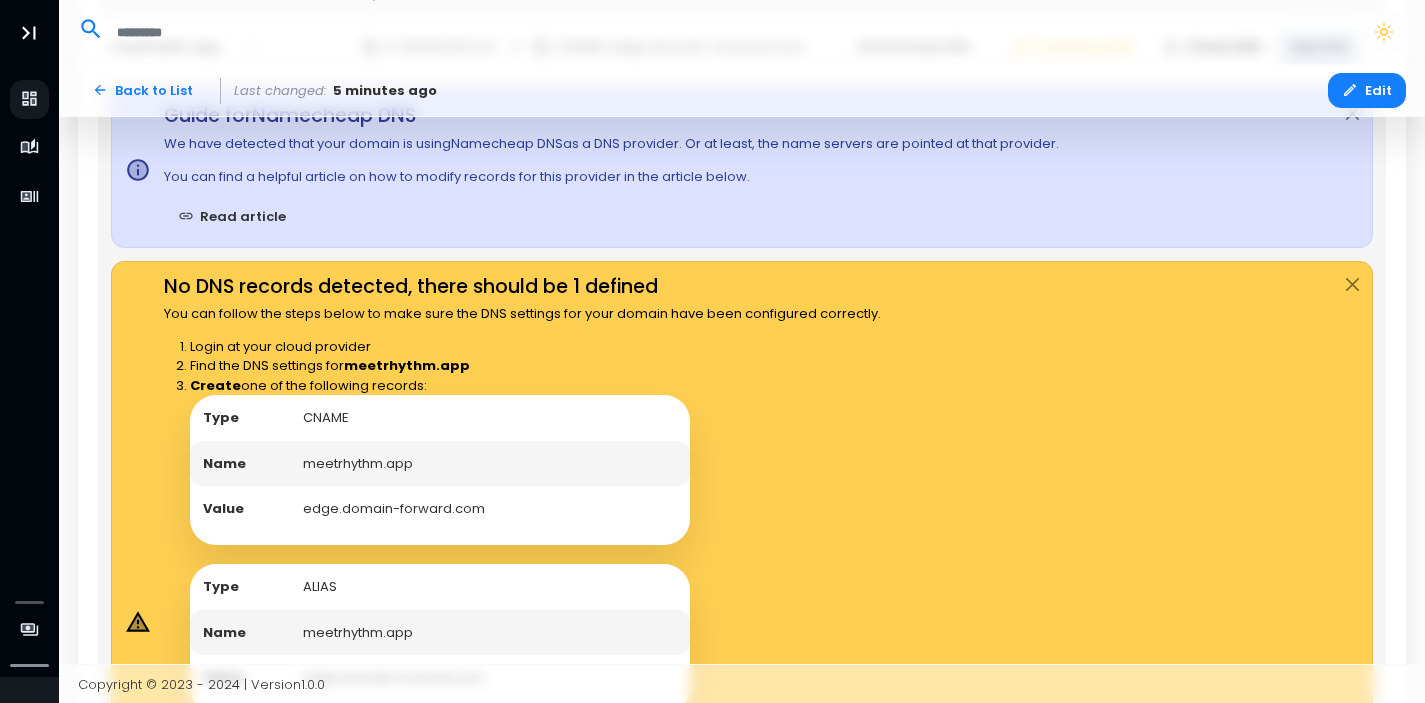 drag, startPoint x: 227, startPoint y: 354, endPoint x: 511, endPoint y: 382, distance: 285.37695 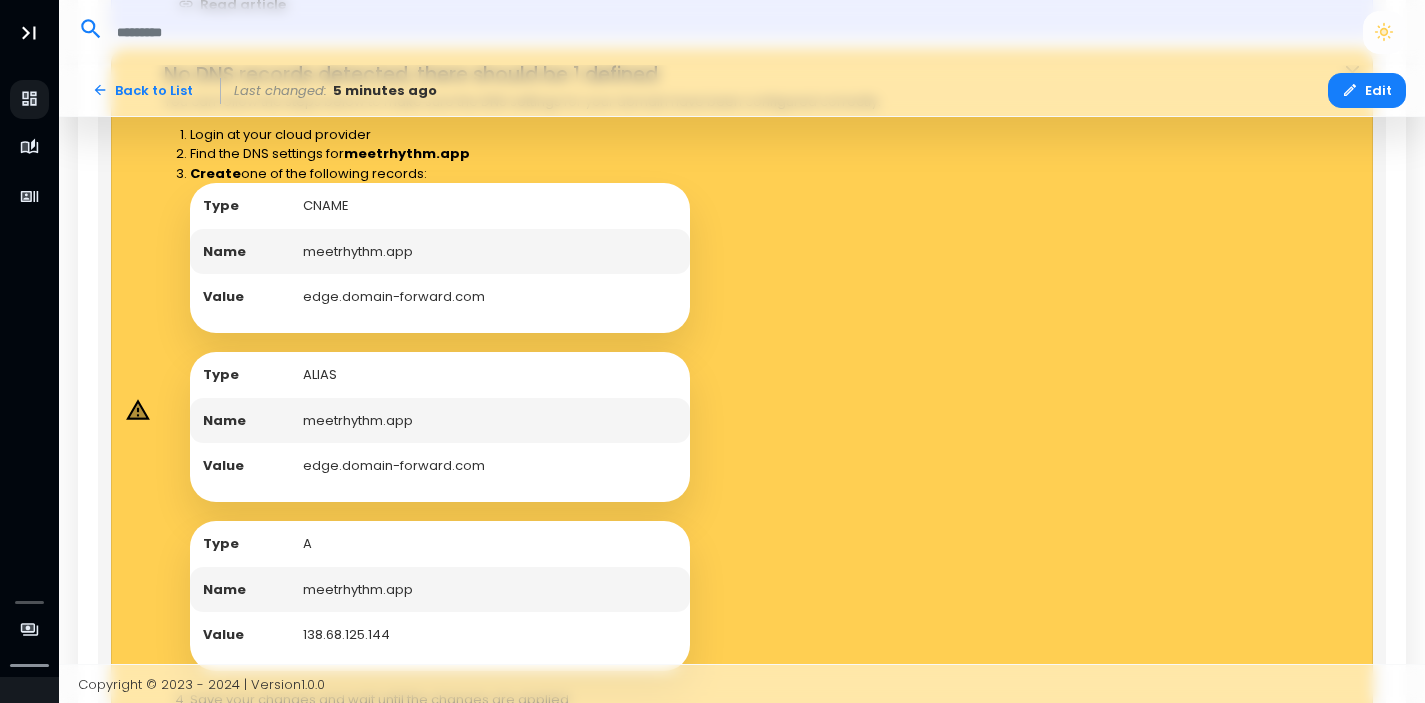 scroll, scrollTop: 935, scrollLeft: 0, axis: vertical 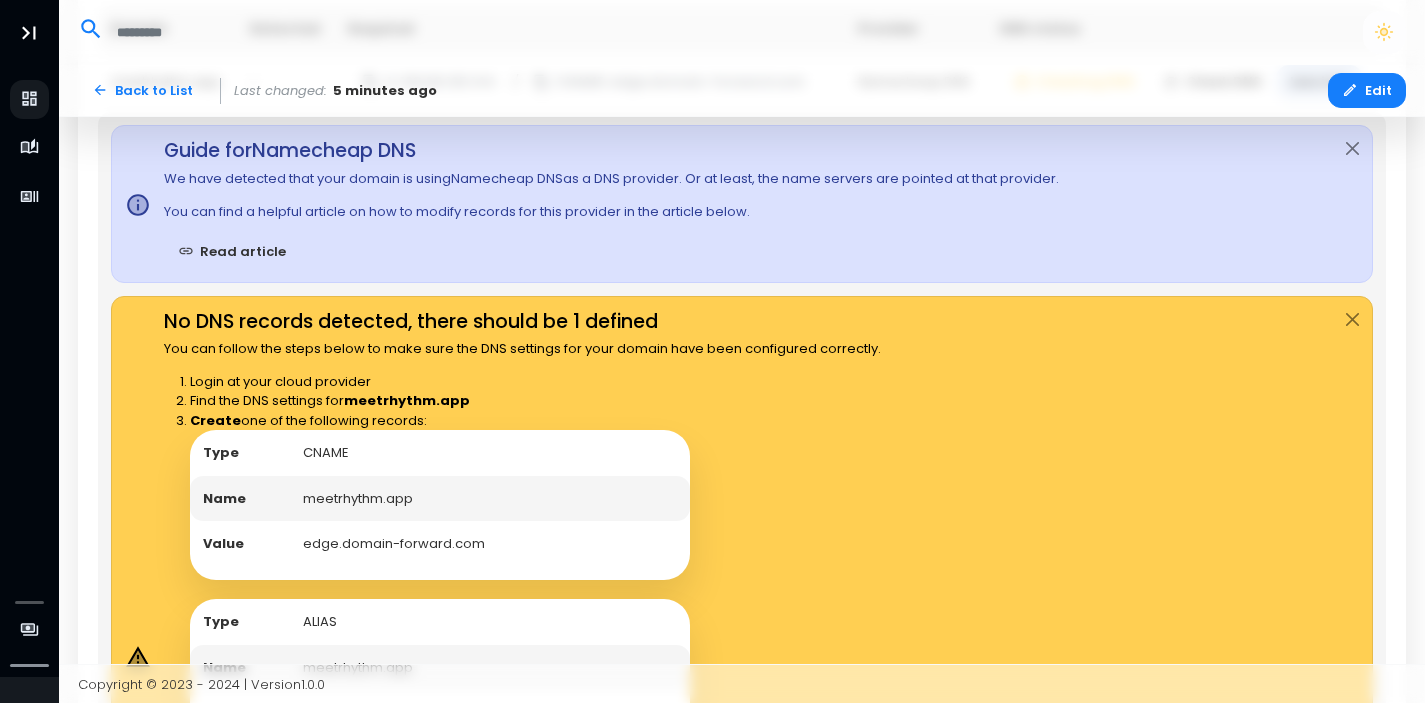 click on "No DNS records detected, there should be 1 defined You can follow the steps below to make sure the DNS settings for your domain have been configured correctly. Login at your cloud provider Find the DNS settings for meetrhythm.app Create one of the following records: Type CNAME Name meetrhythm.app Value edge.domain-forward.com Type ALIAS Name meetrhythm.app Value edge.domain-forward.com Type A Name meetrhythm.app Value 138.68.125.144 Save your changes and wait until the changes are applied. It might take up to 24 hours for the changes to be detected." at bounding box center (522, 656) 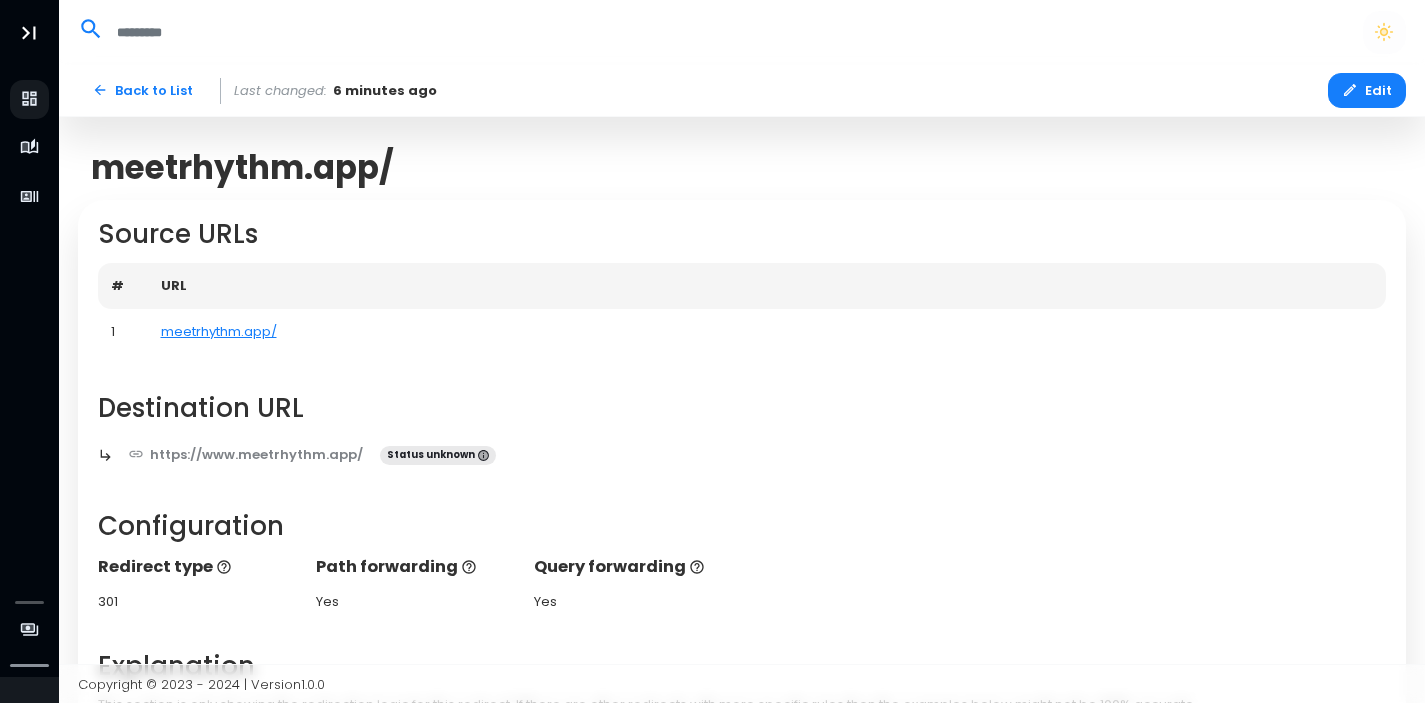 scroll, scrollTop: 0, scrollLeft: 0, axis: both 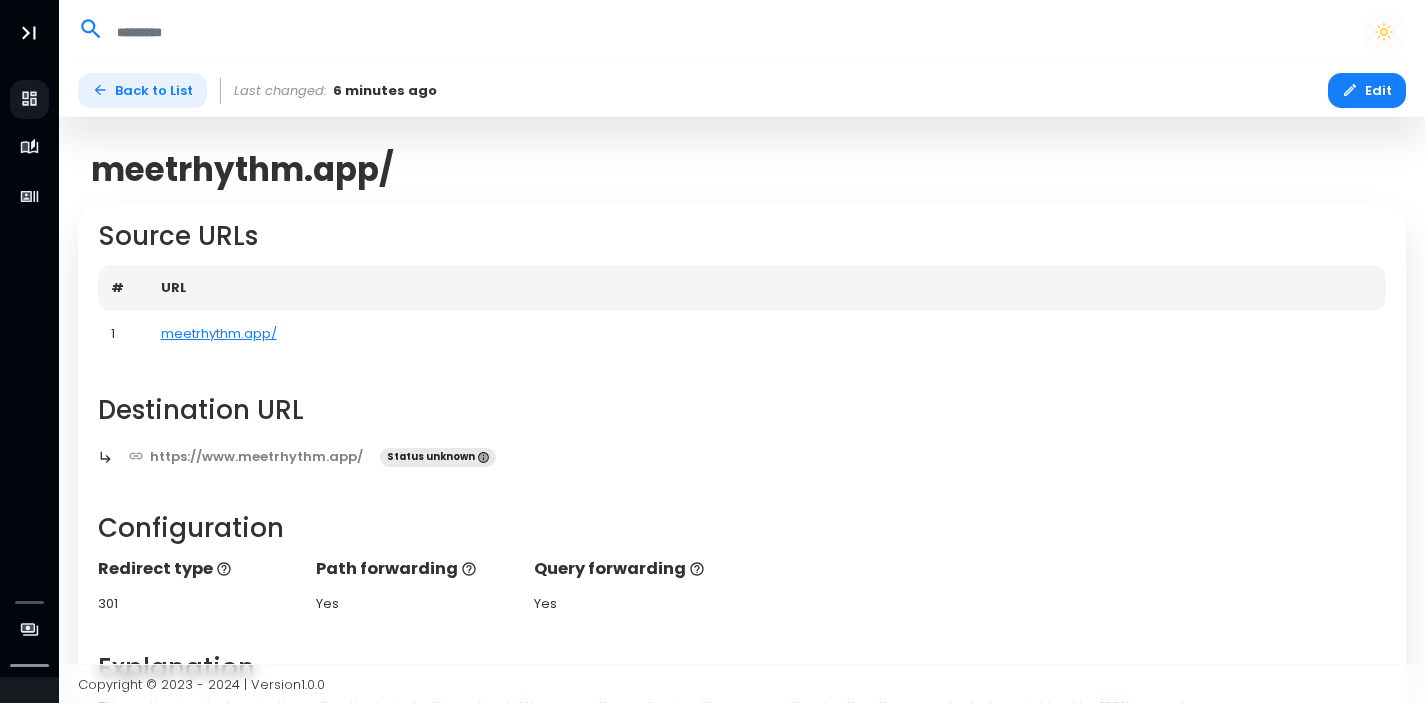 click on "Back to List" at bounding box center (142, 90) 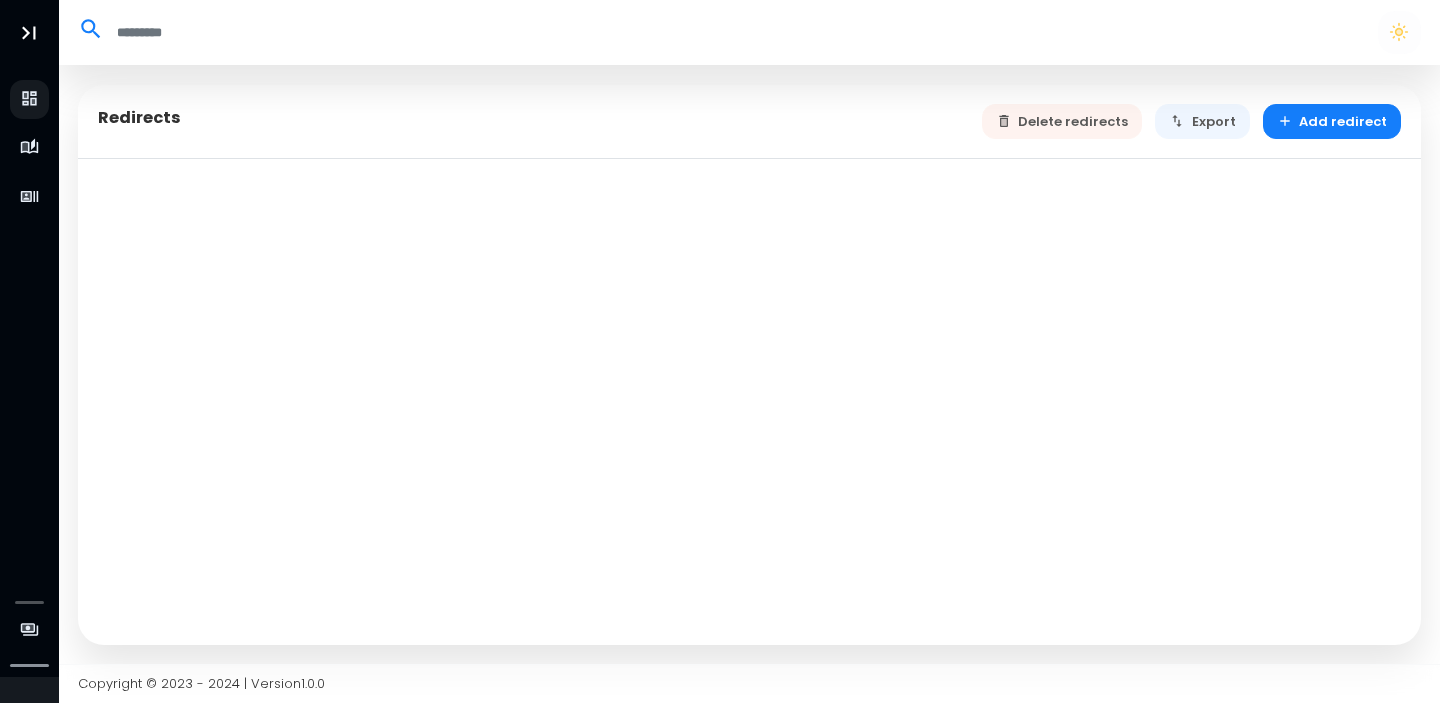 select on "**" 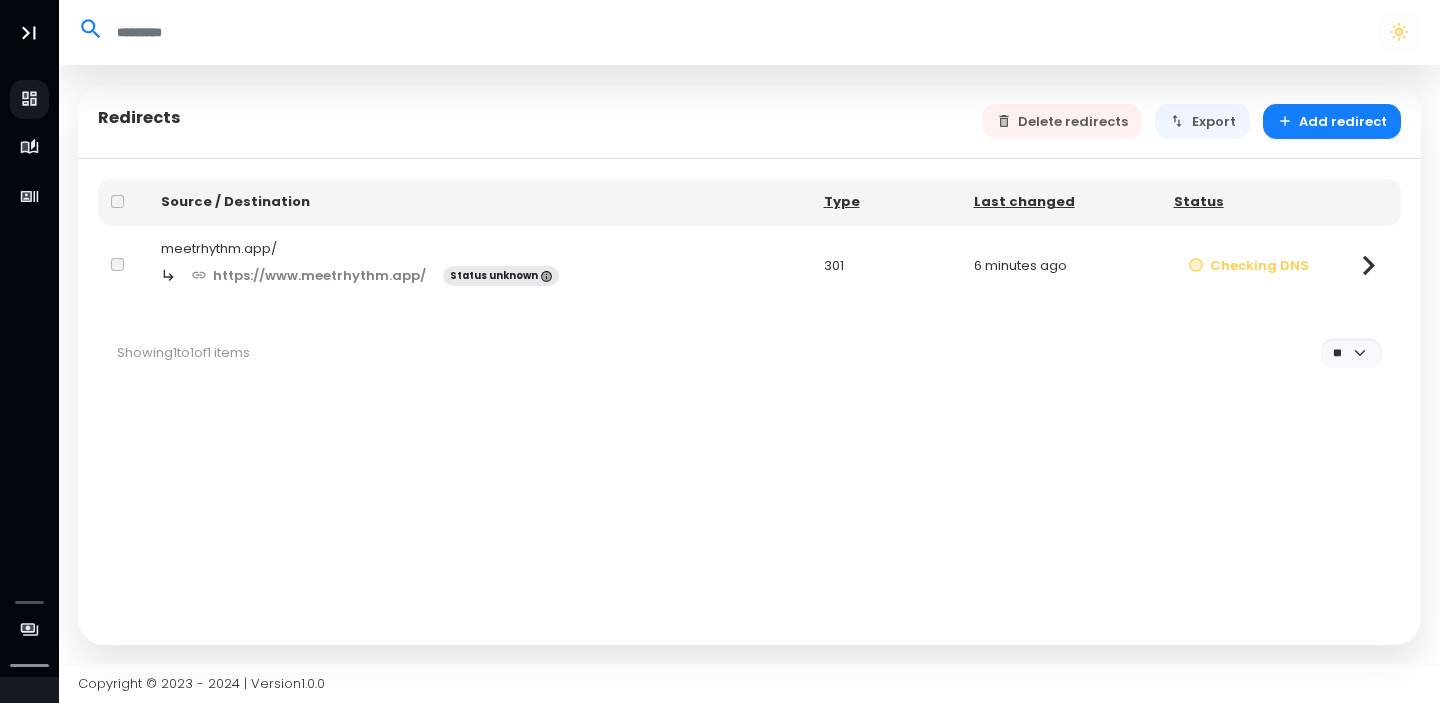 click 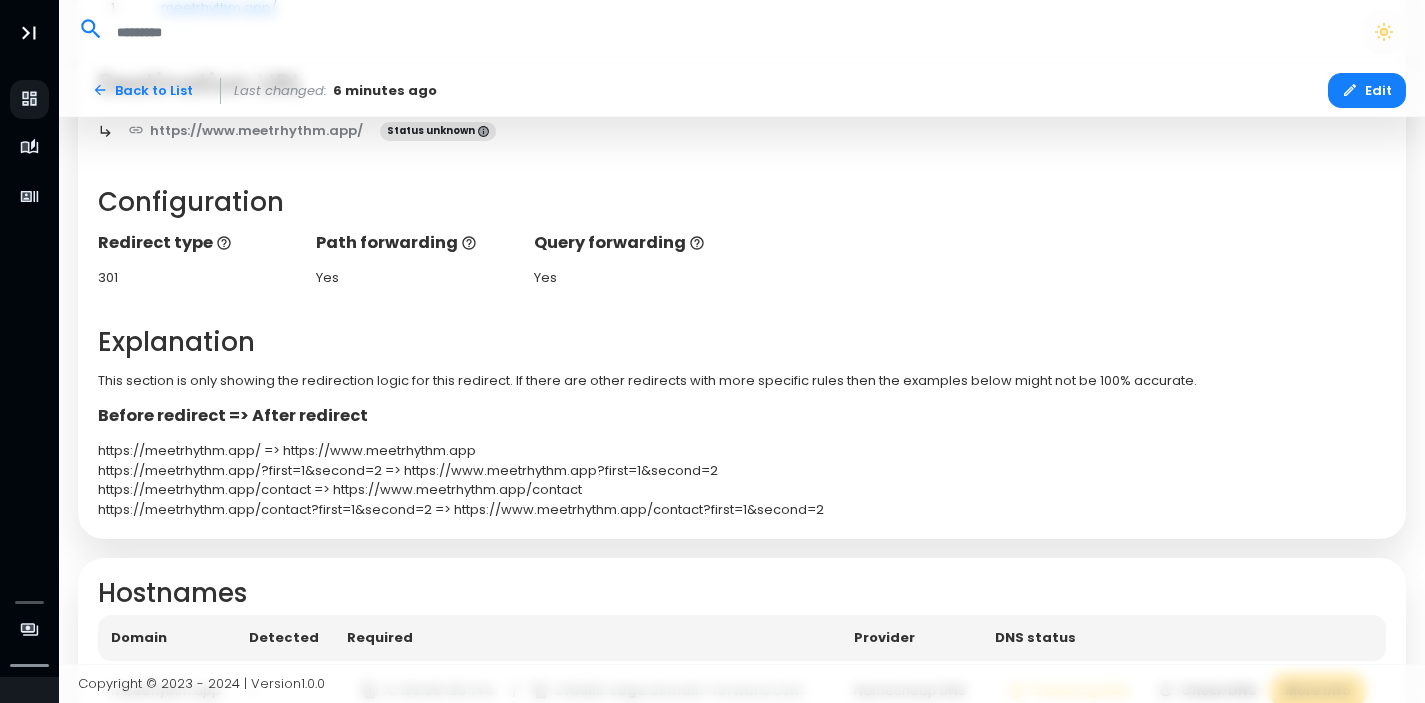 scroll, scrollTop: 422, scrollLeft: 0, axis: vertical 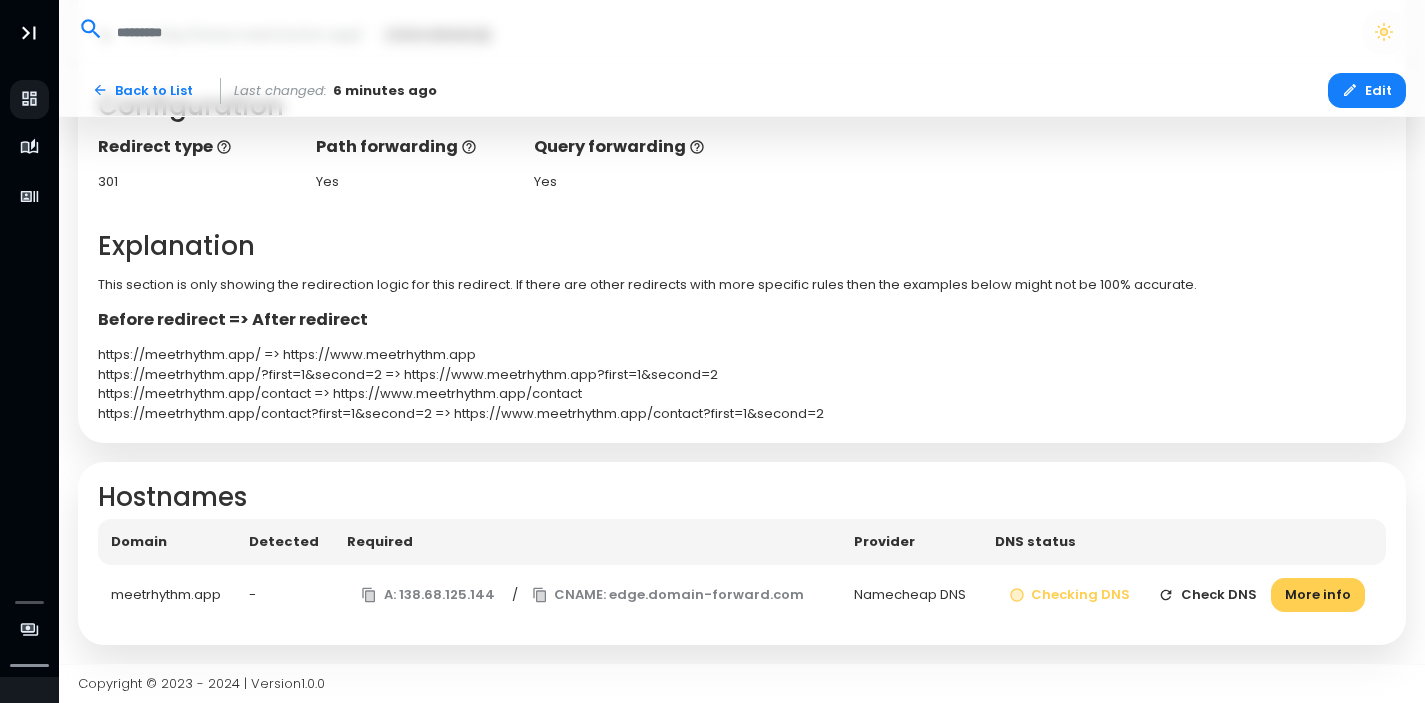 click on "meetrhythm.app" at bounding box center [167, 595] 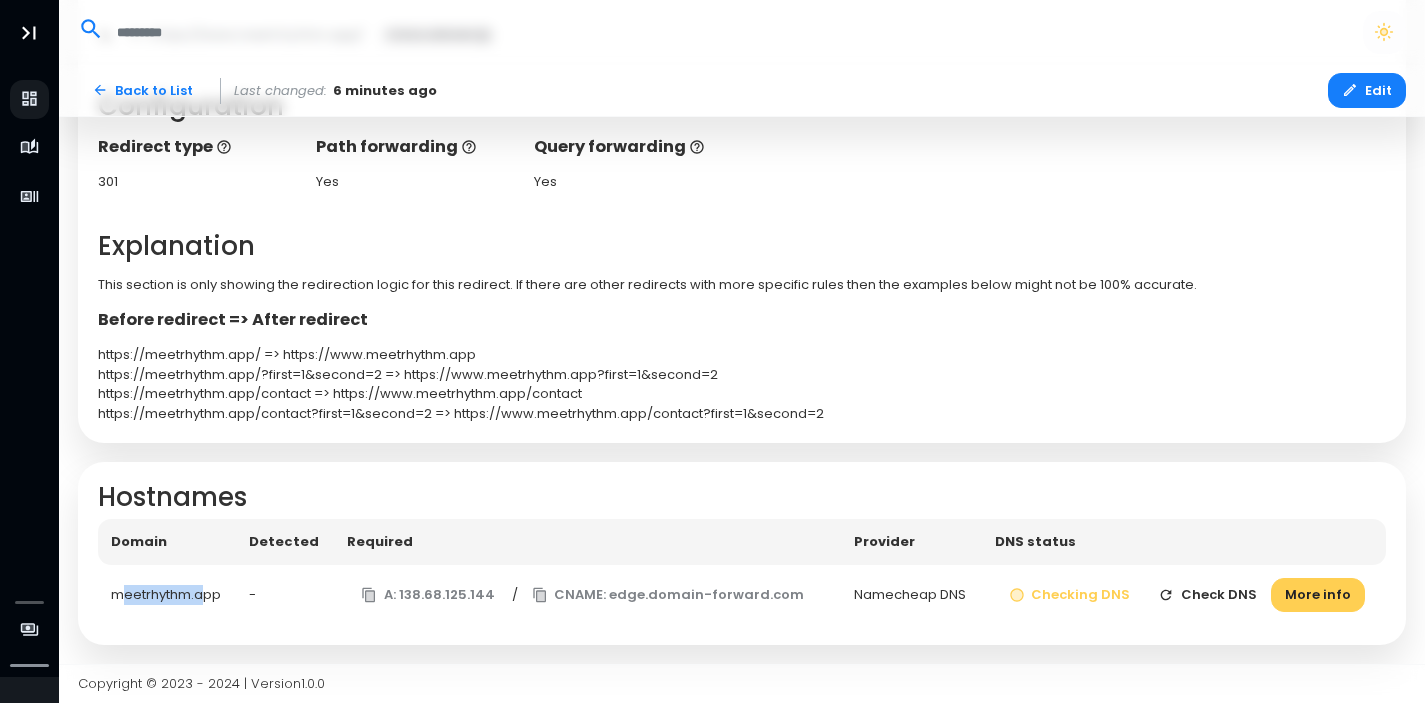 drag, startPoint x: 202, startPoint y: 594, endPoint x: 120, endPoint y: 592, distance: 82.02438 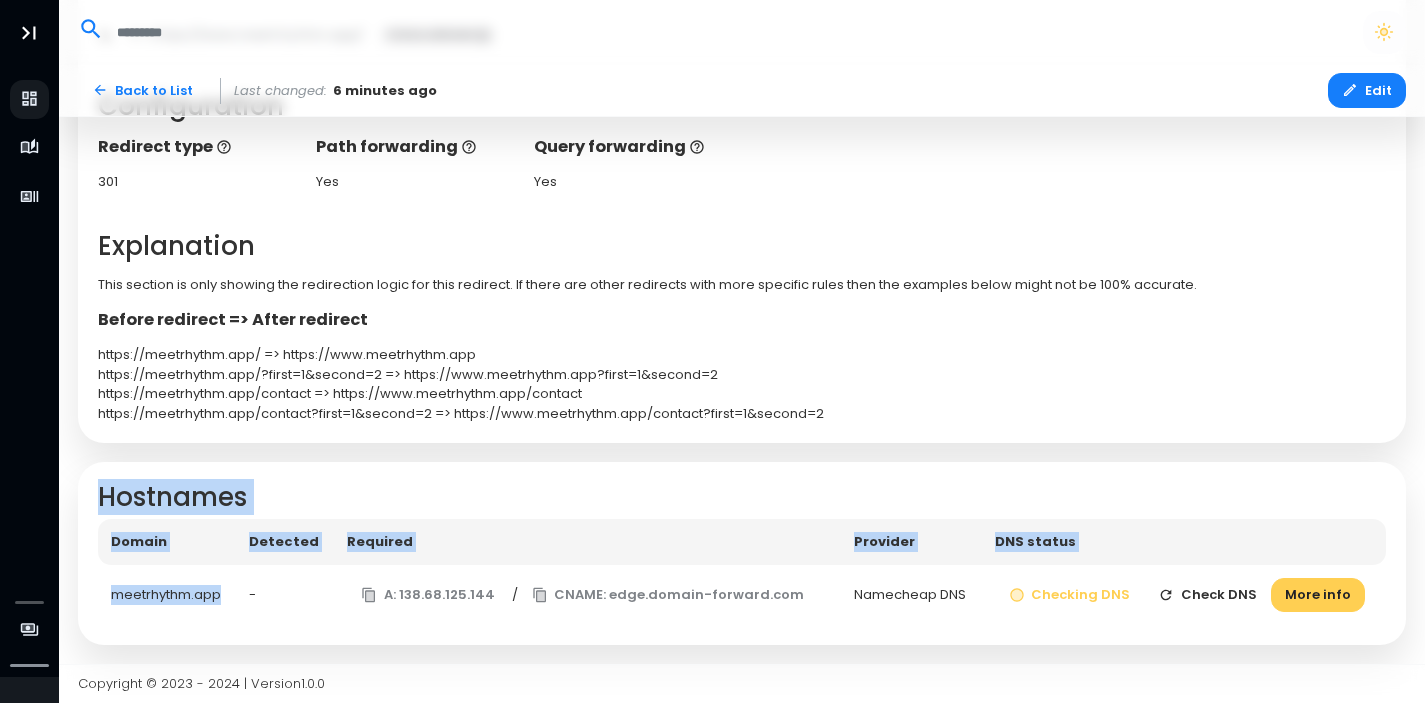 drag, startPoint x: 227, startPoint y: 593, endPoint x: 85, endPoint y: 603, distance: 142.35168 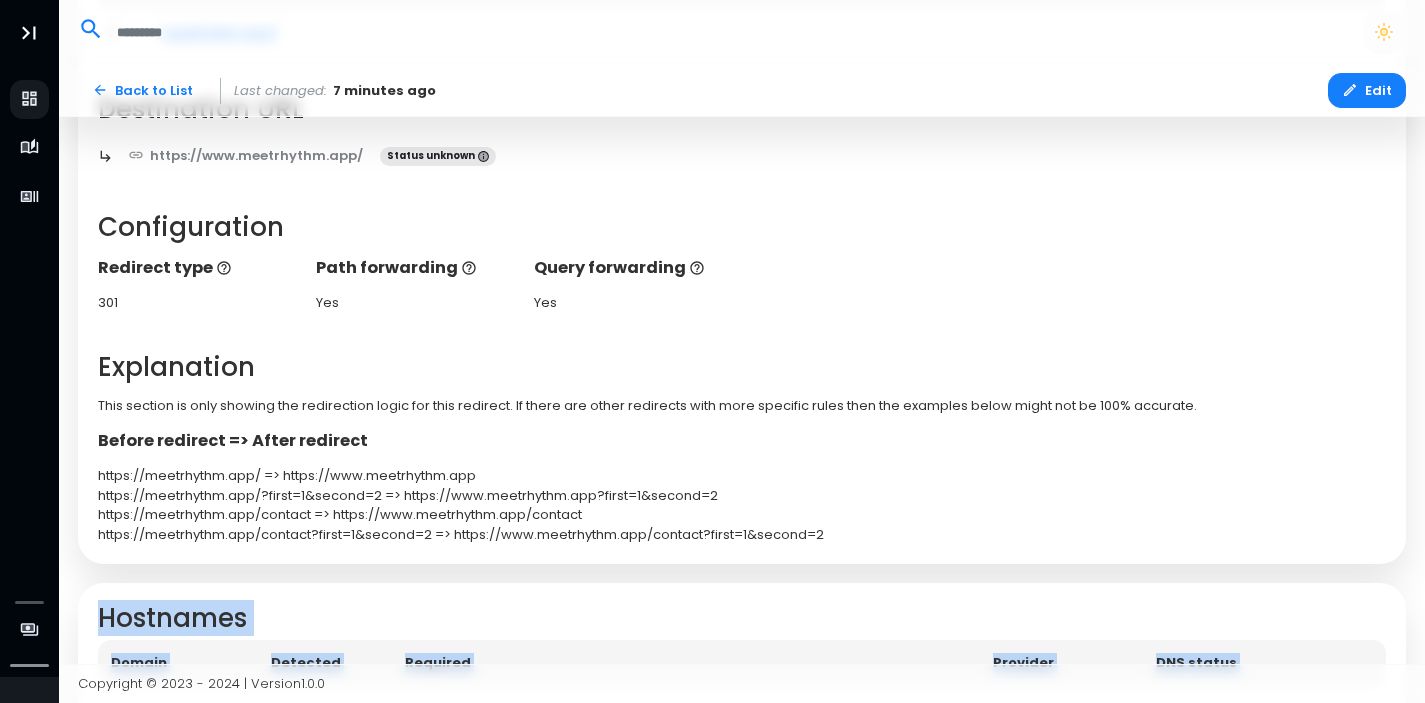 scroll, scrollTop: 285, scrollLeft: 0, axis: vertical 